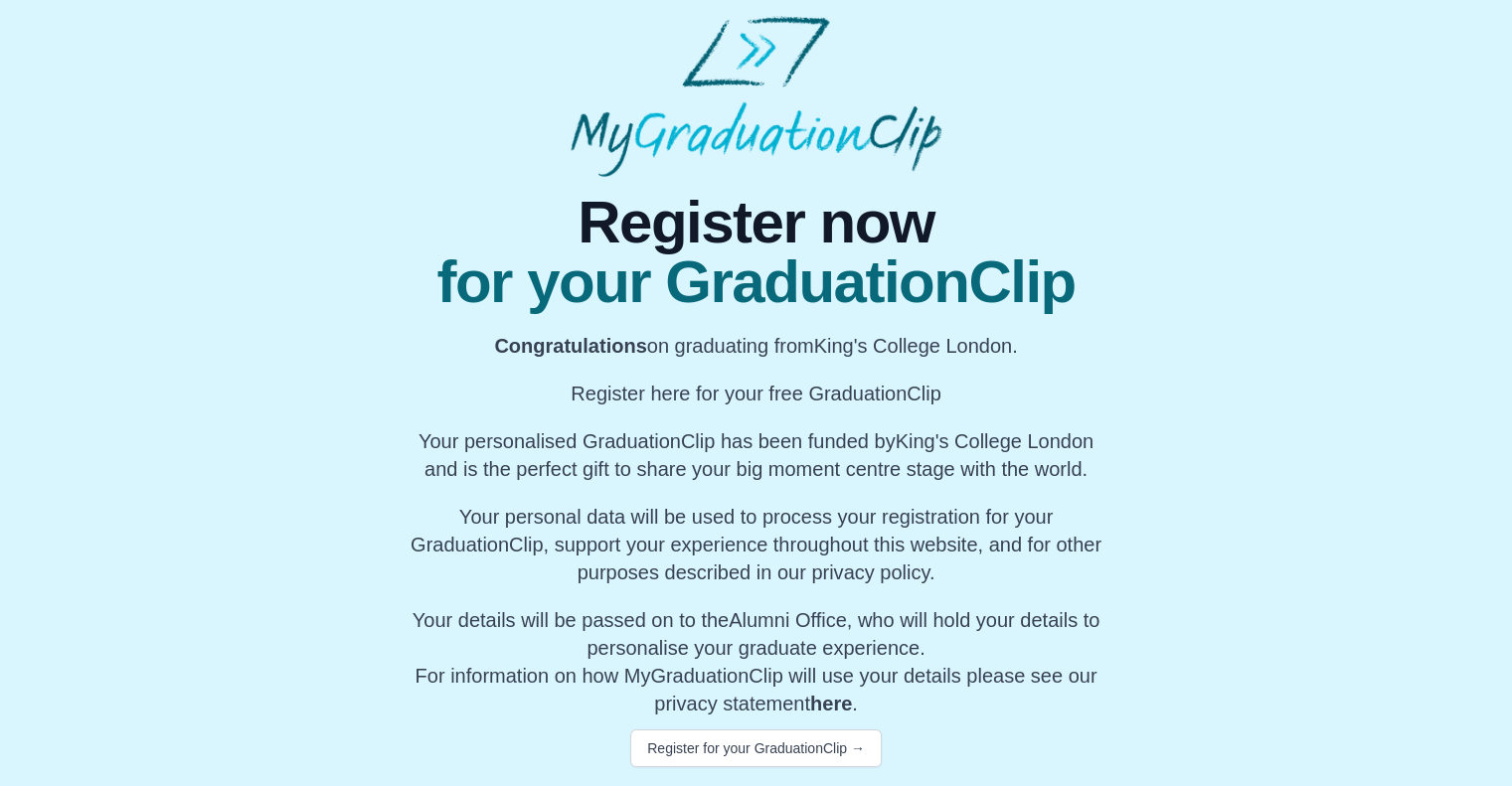 scroll, scrollTop: 56, scrollLeft: 0, axis: vertical 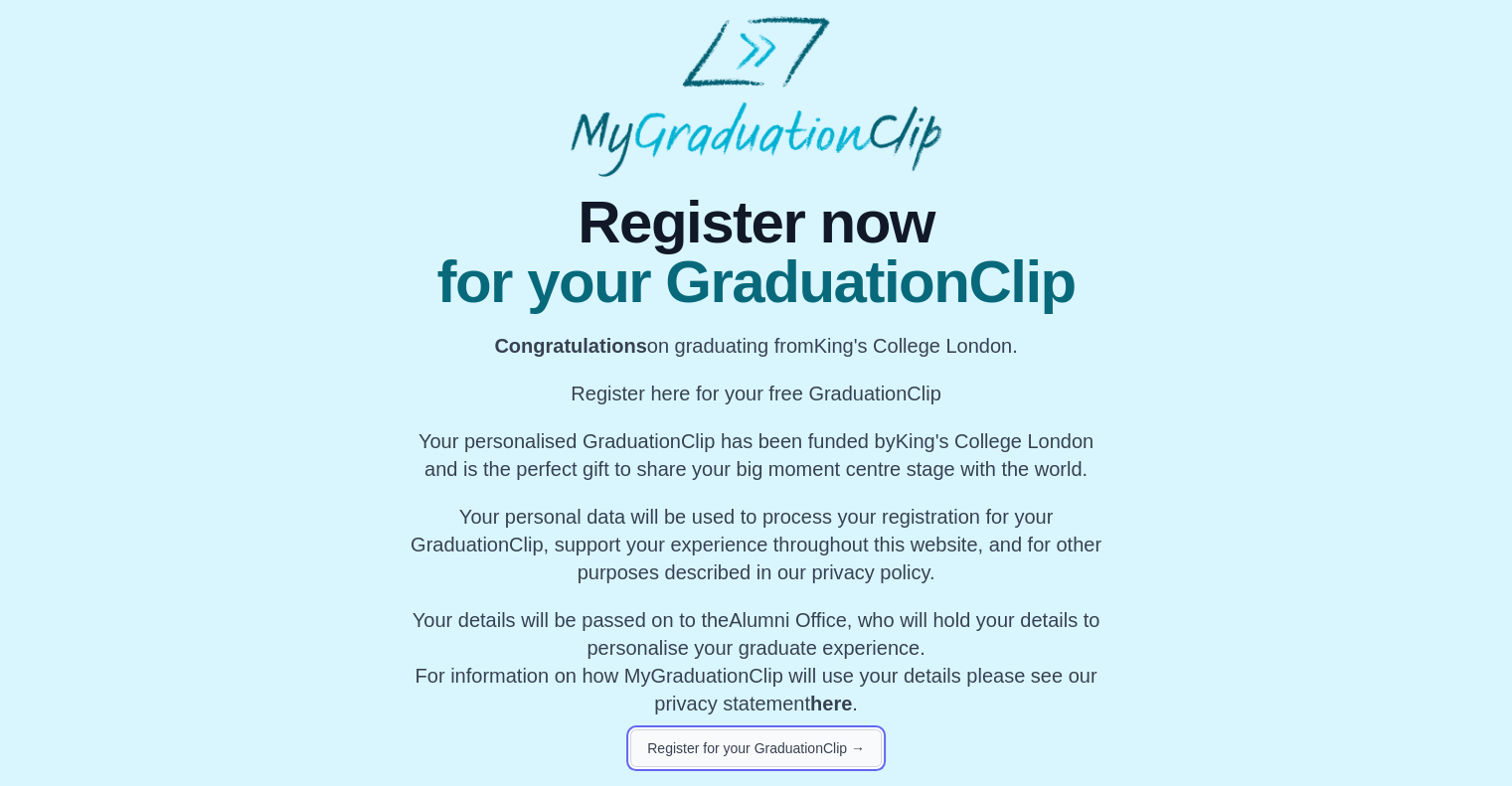 click on "Register for your GraduationClip →" at bounding box center (756, 748) 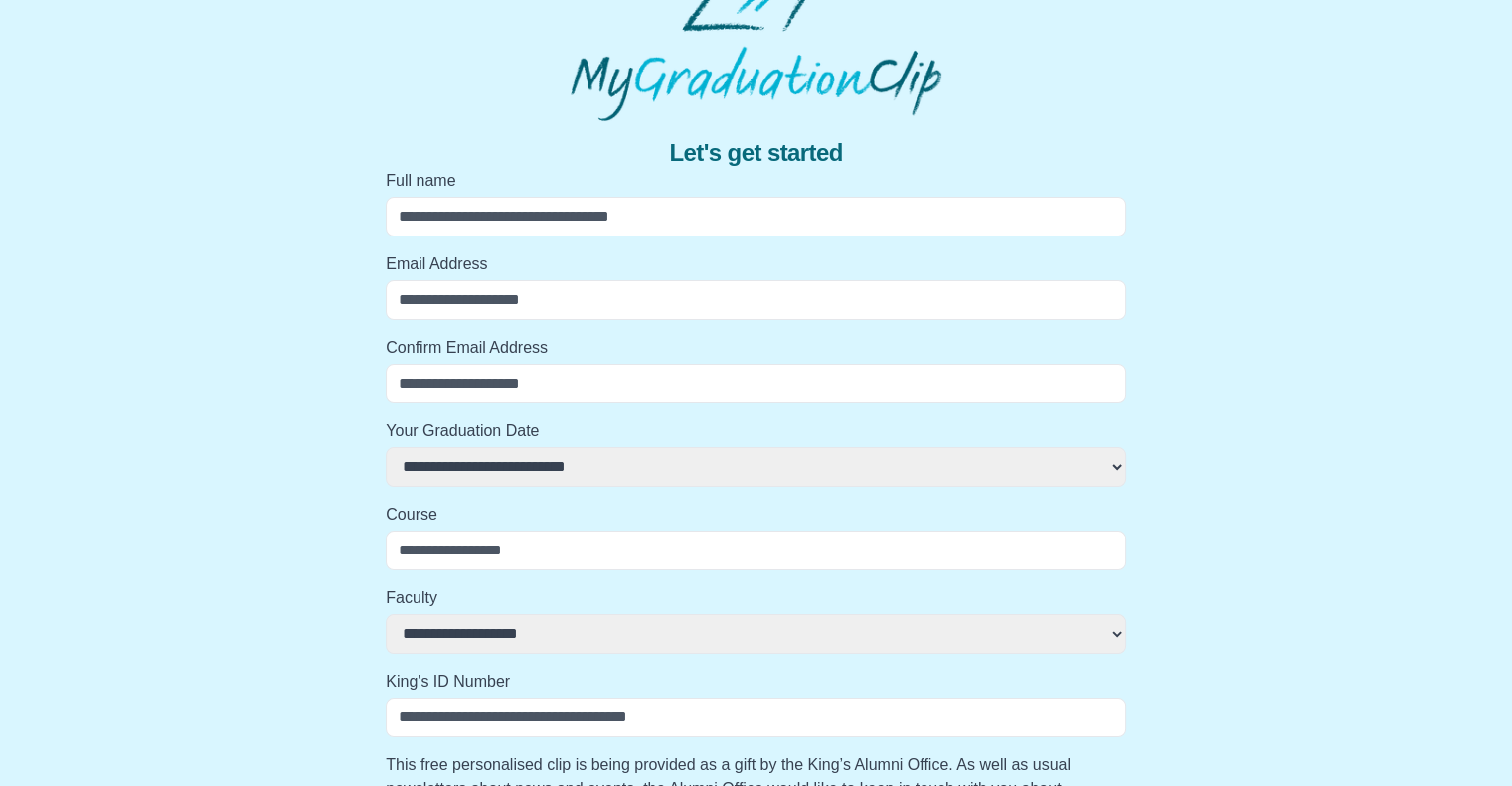 click on "Full name" at bounding box center [756, 217] 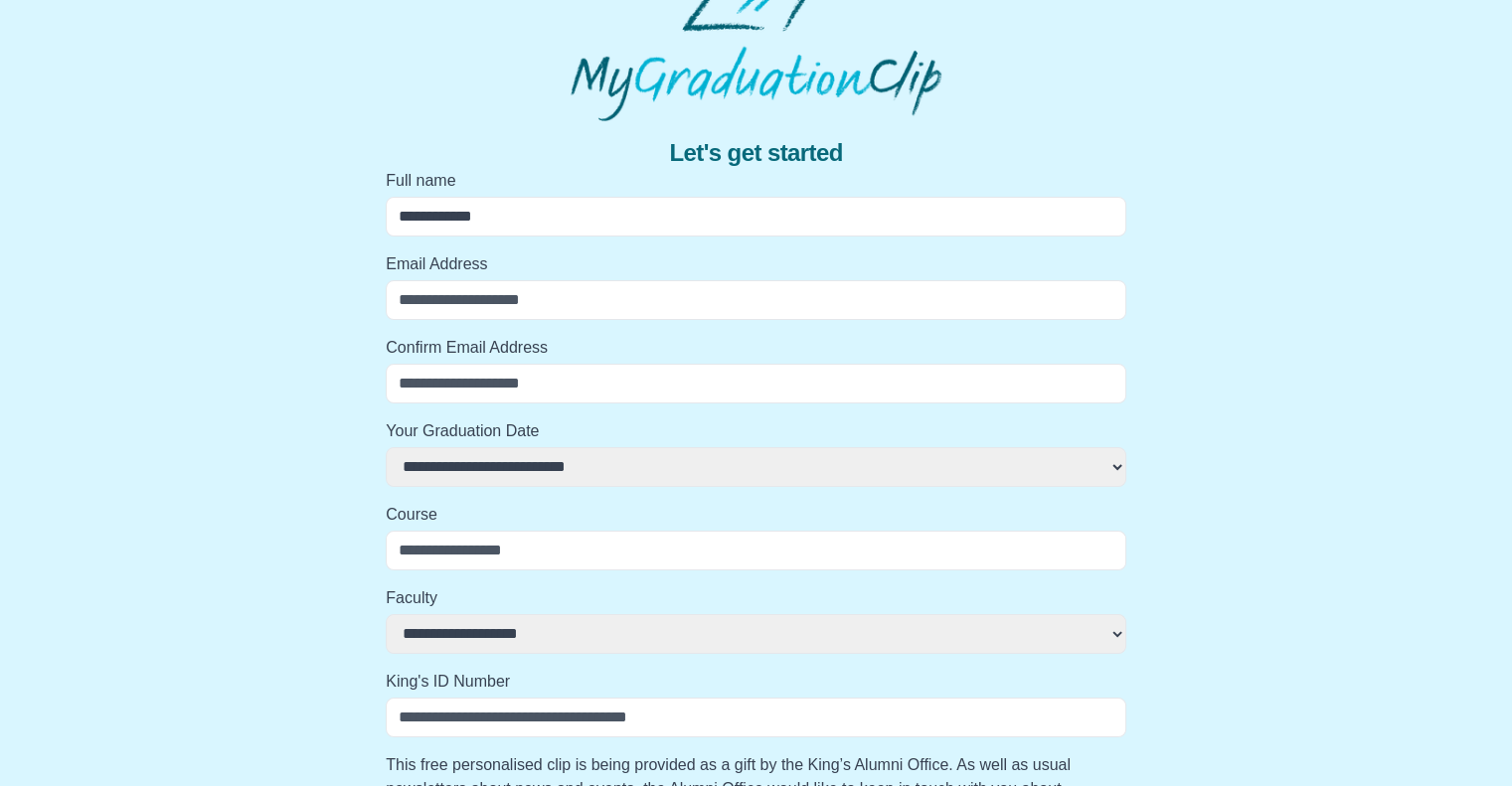 type on "**********" 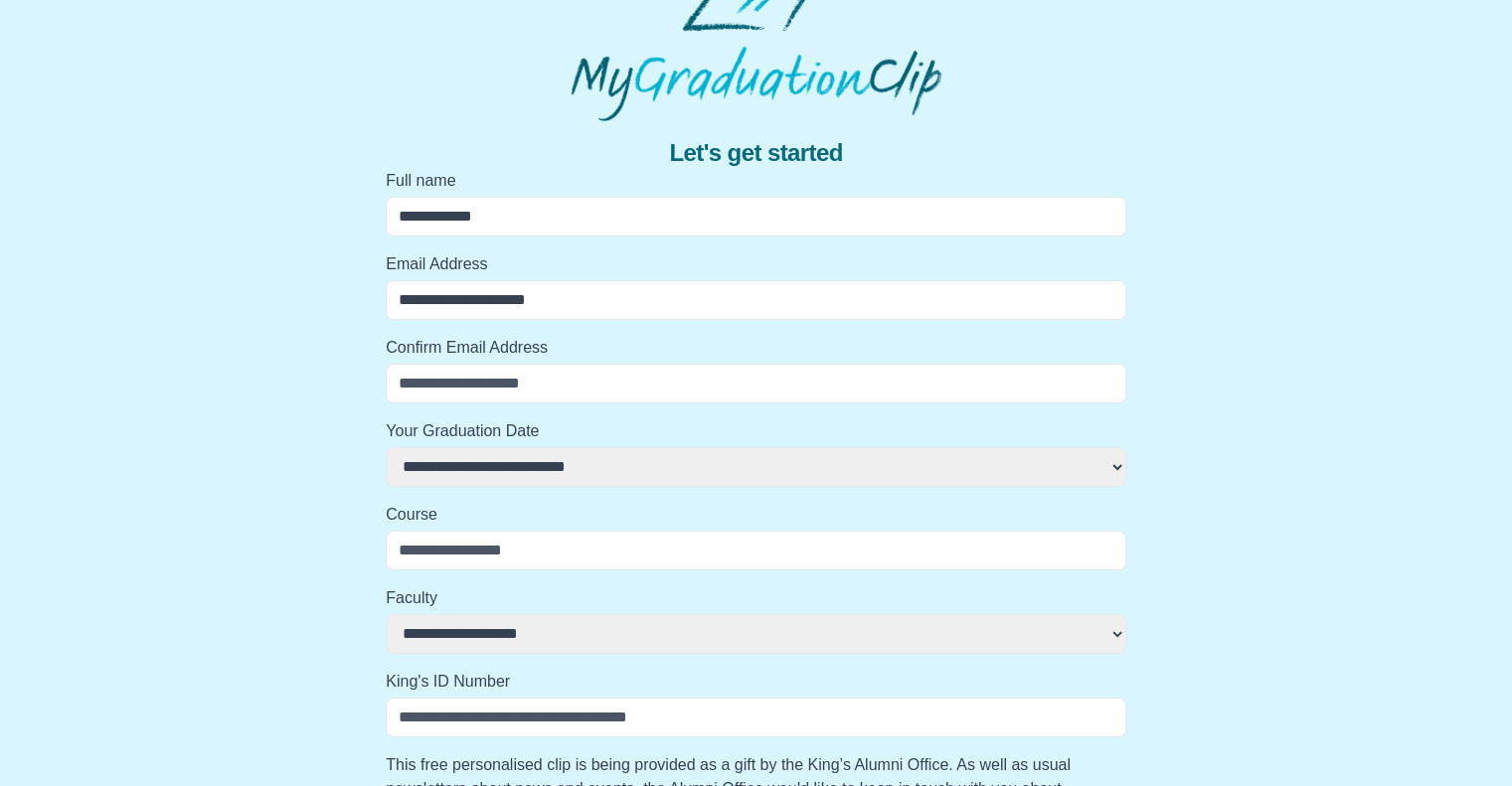 type on "**********" 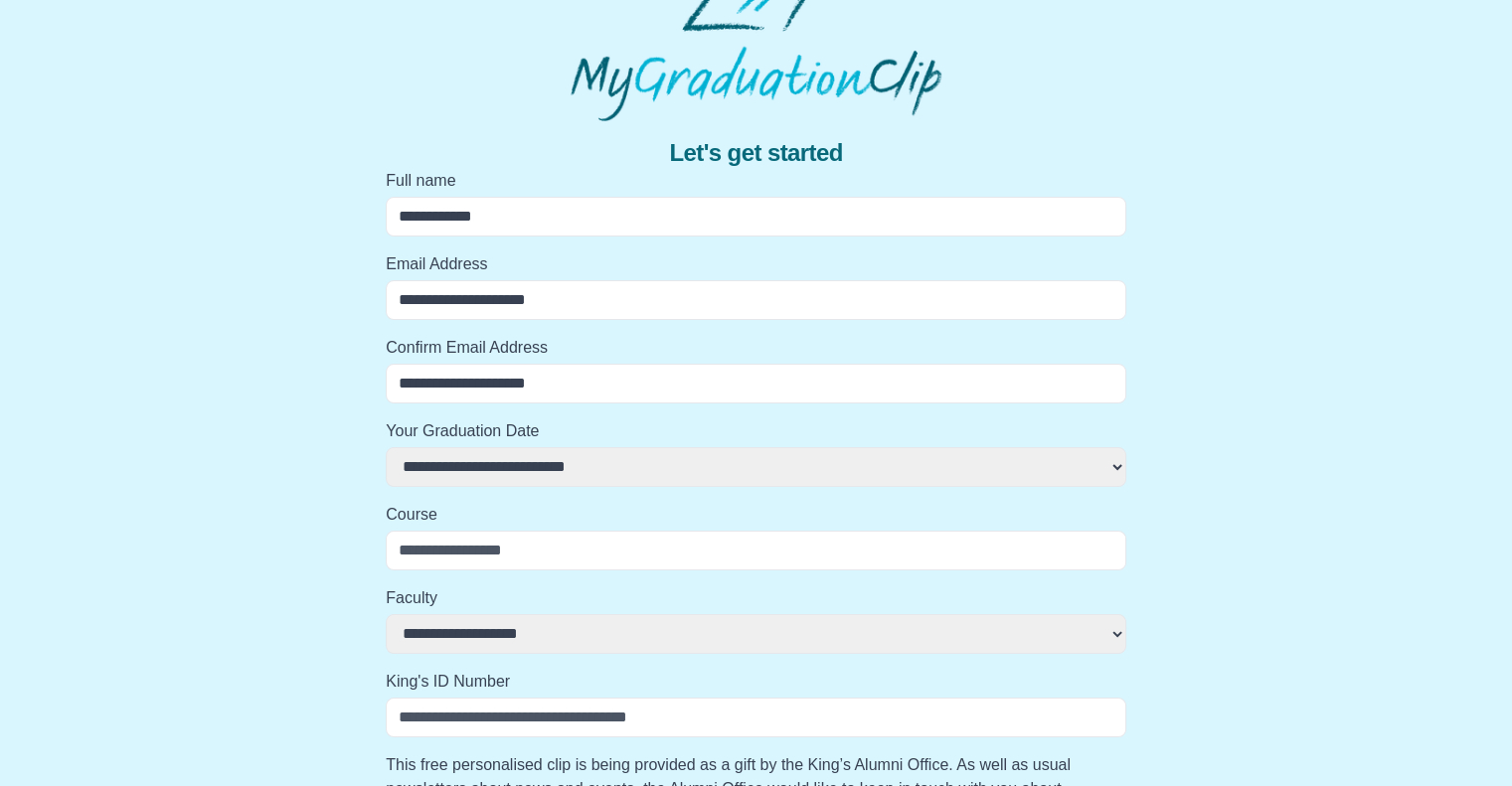 select 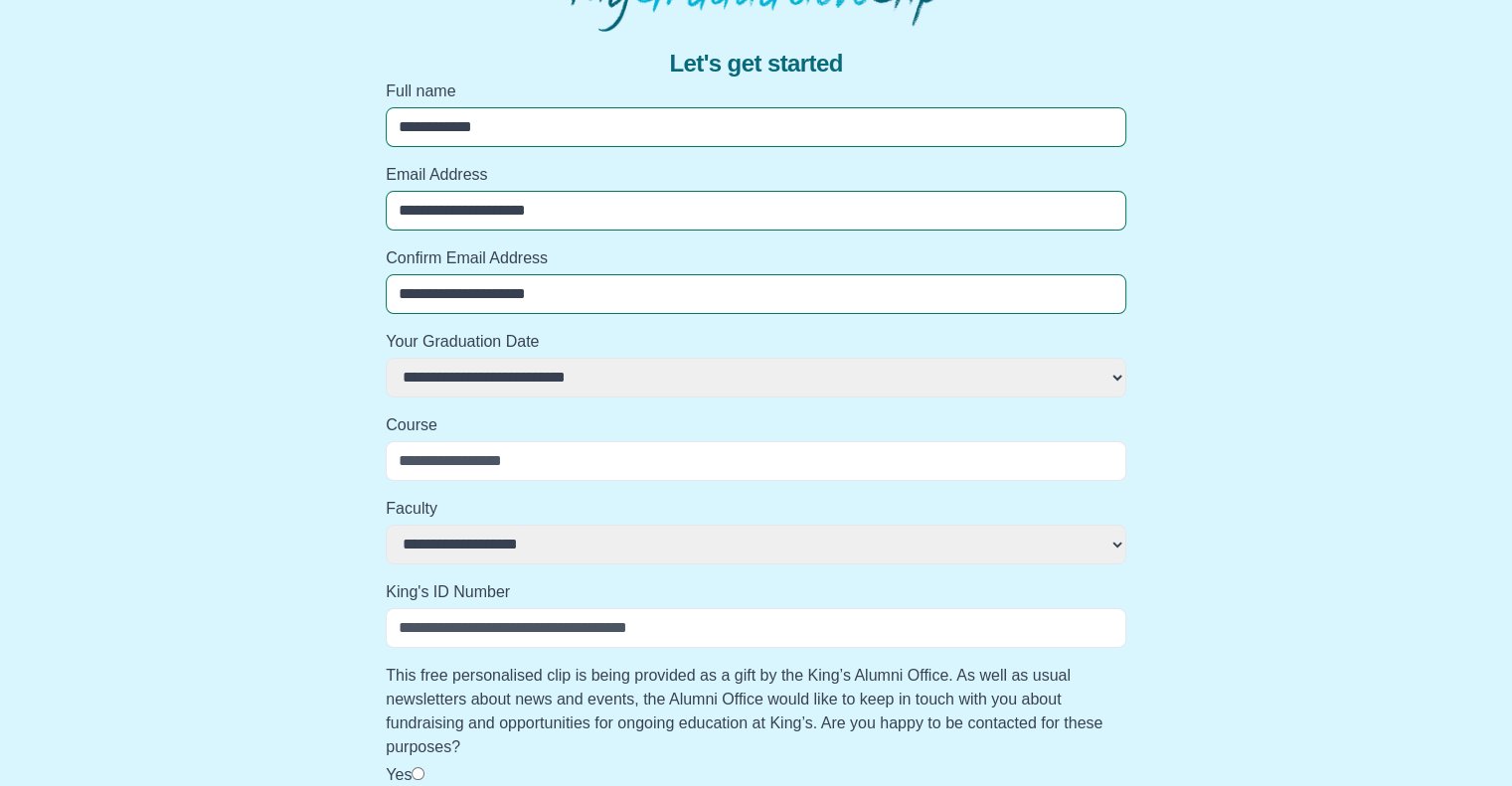 scroll, scrollTop: 238, scrollLeft: 0, axis: vertical 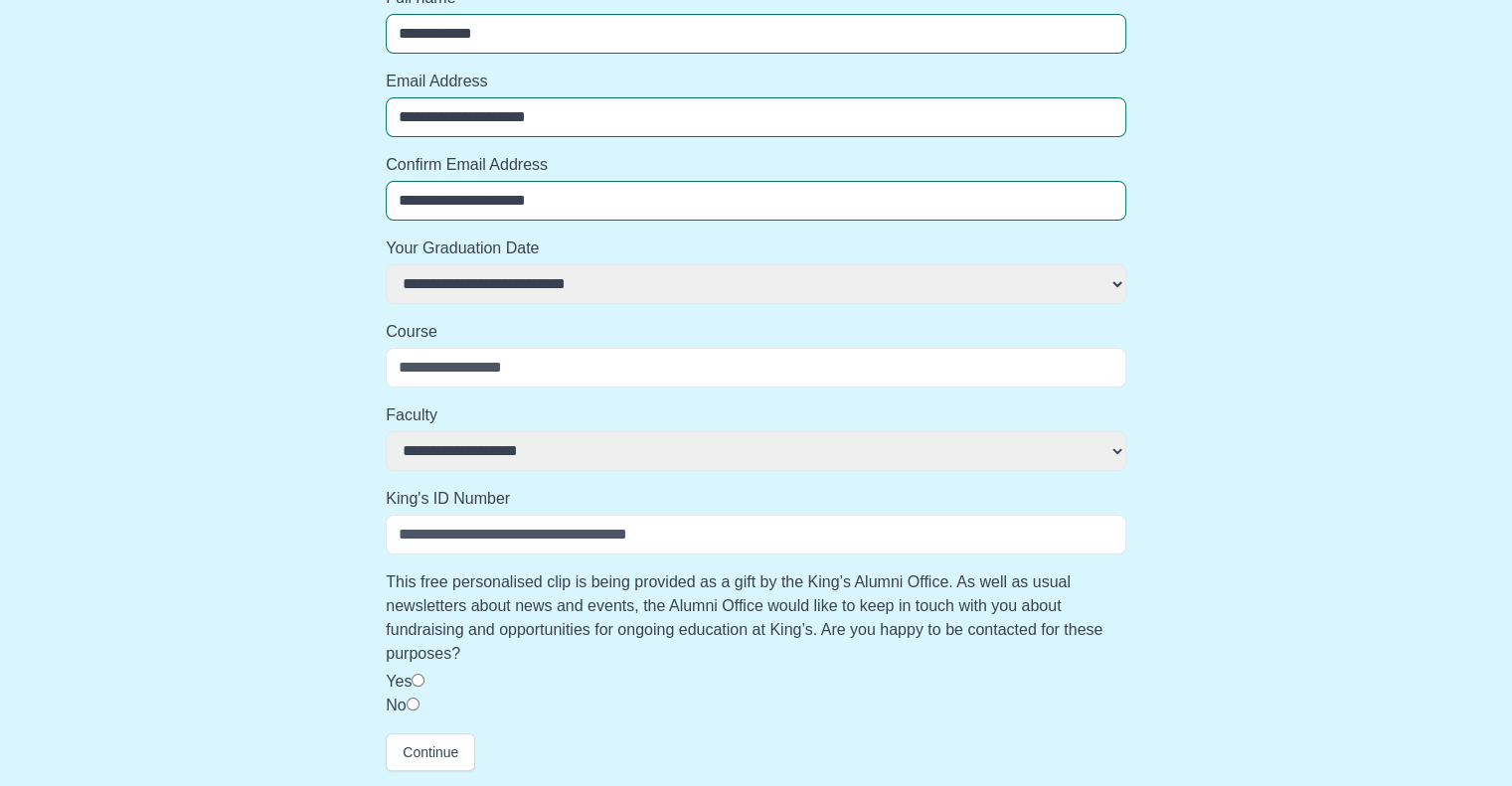 select 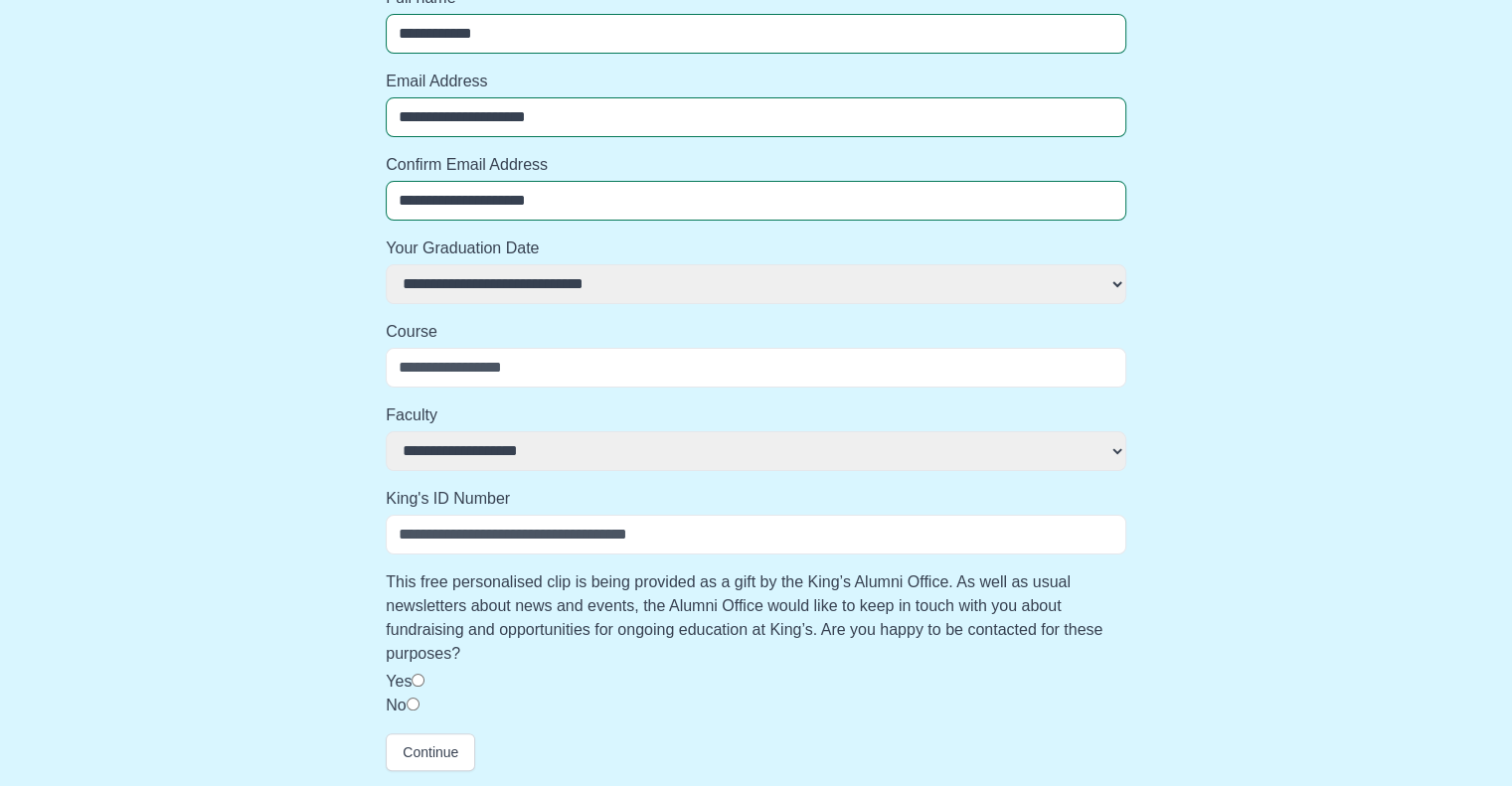 click on "**********" at bounding box center [756, 284] 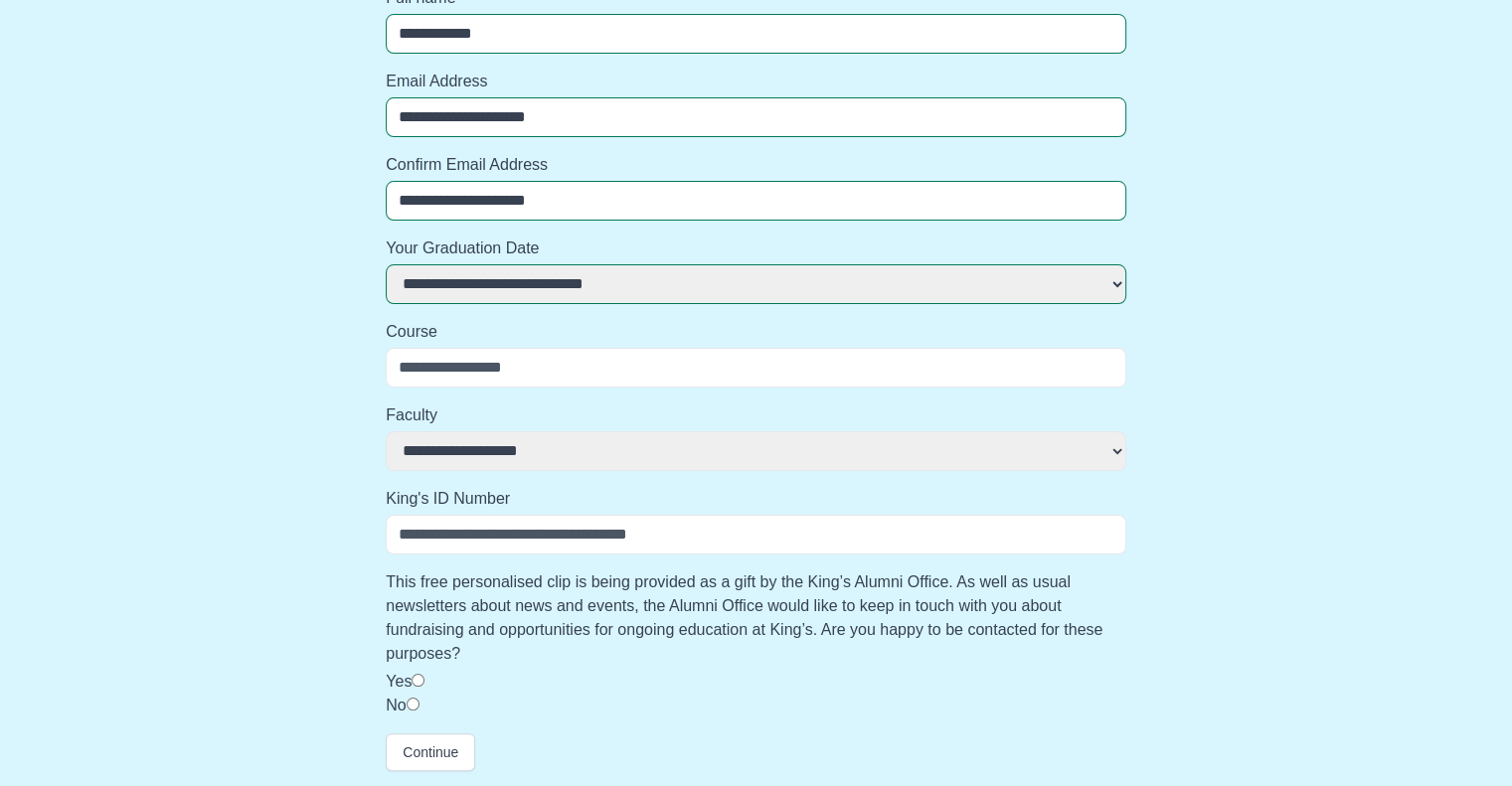 select 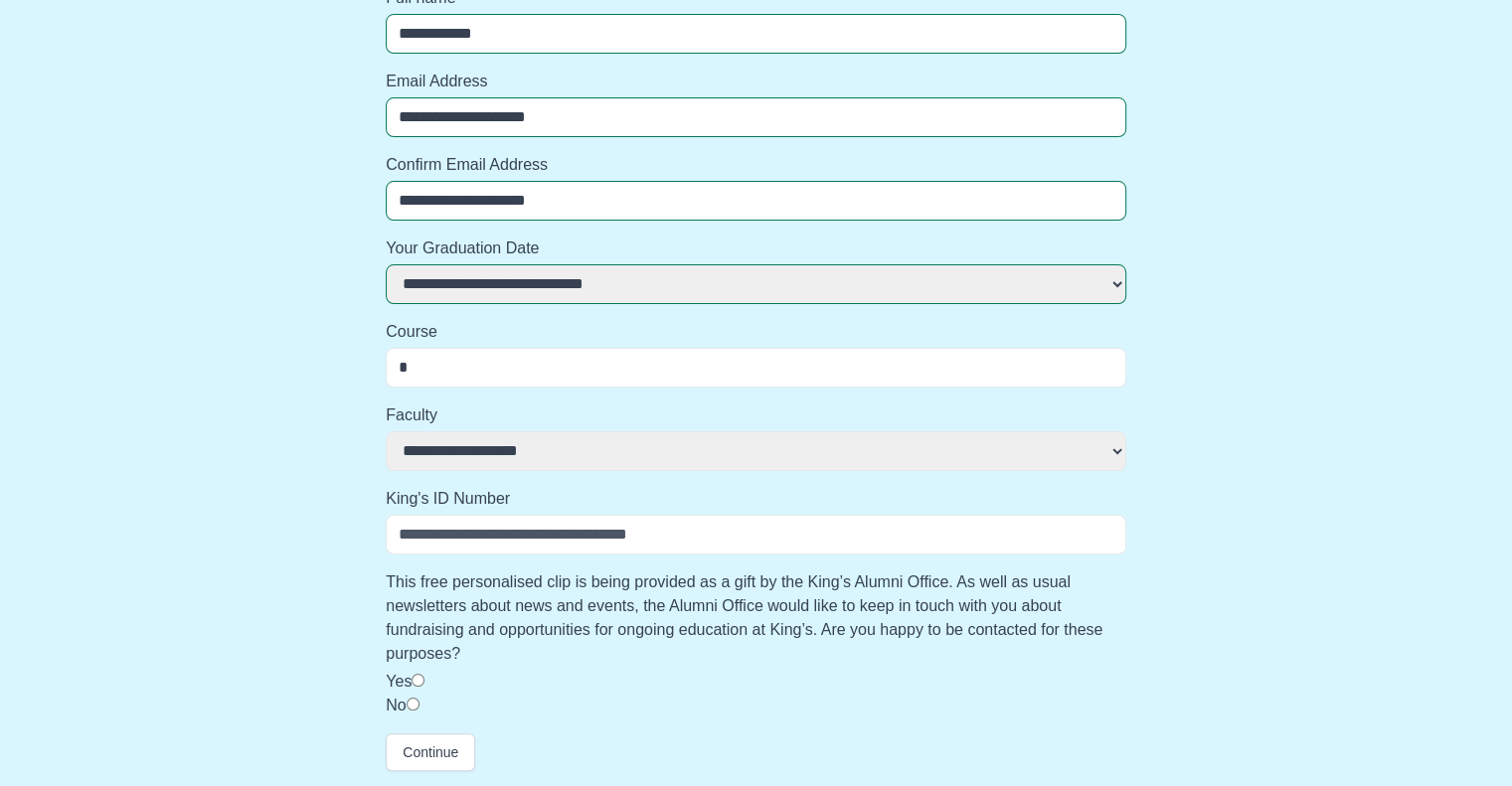 select 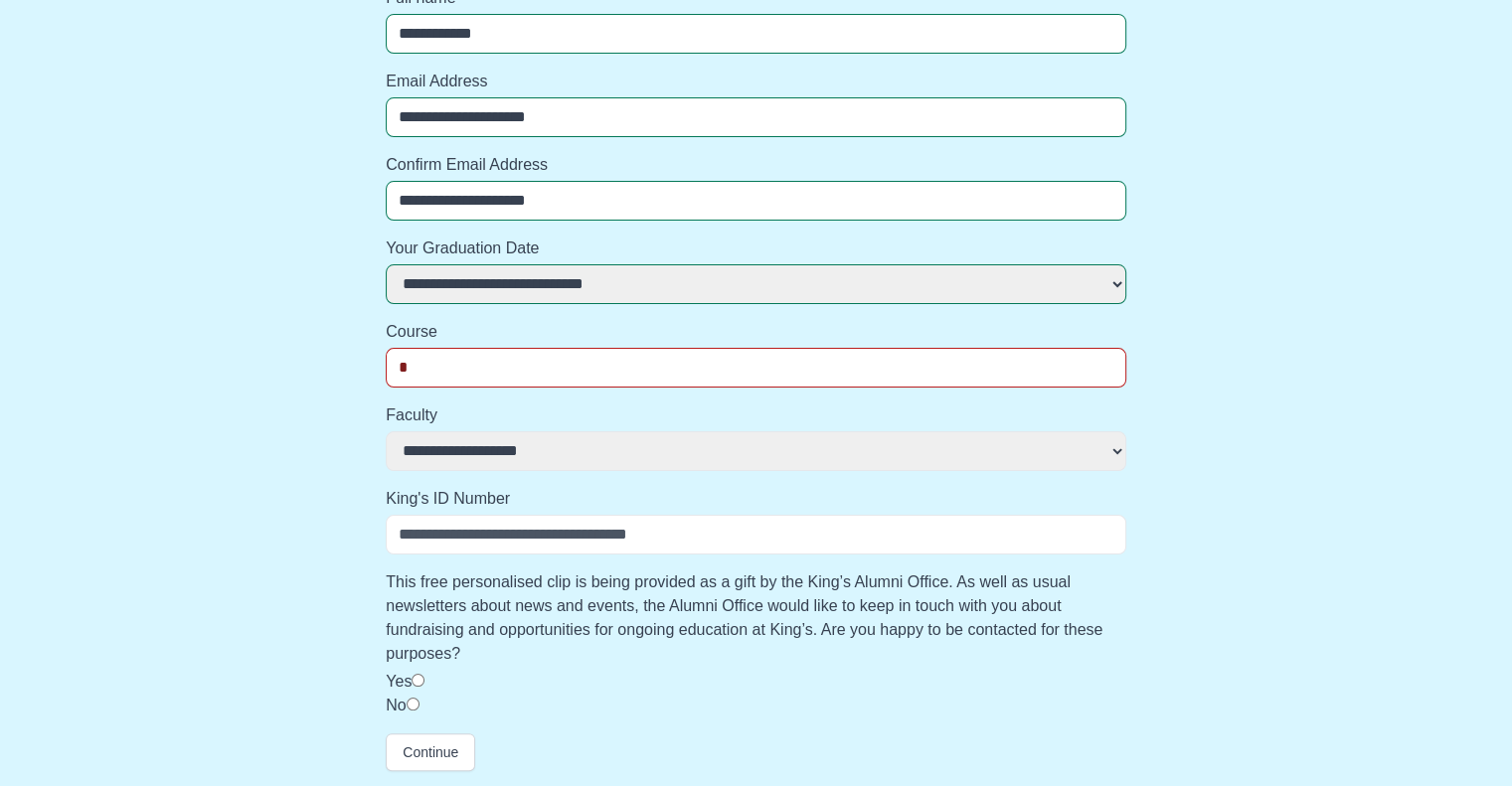 type on "**" 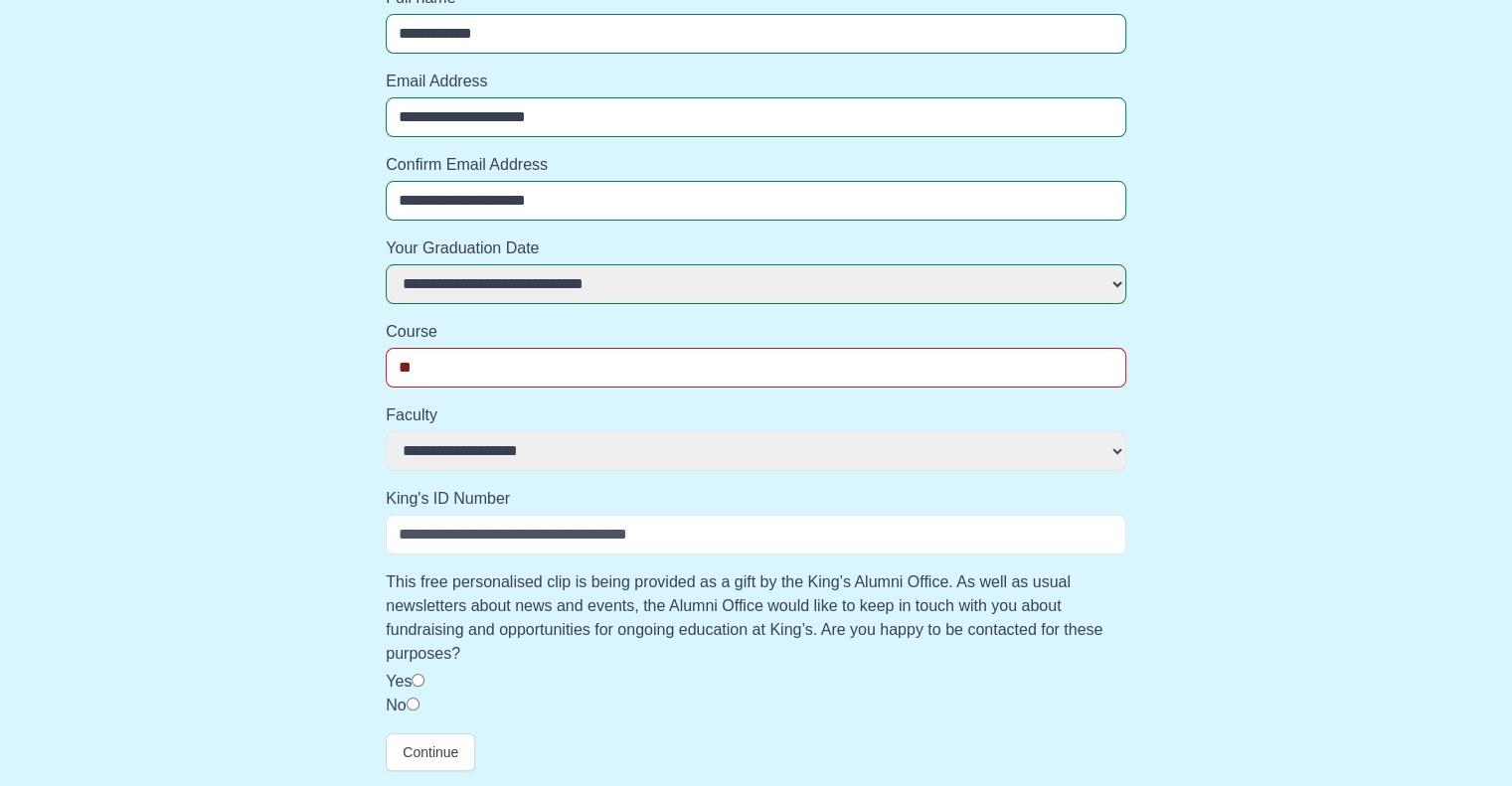 select 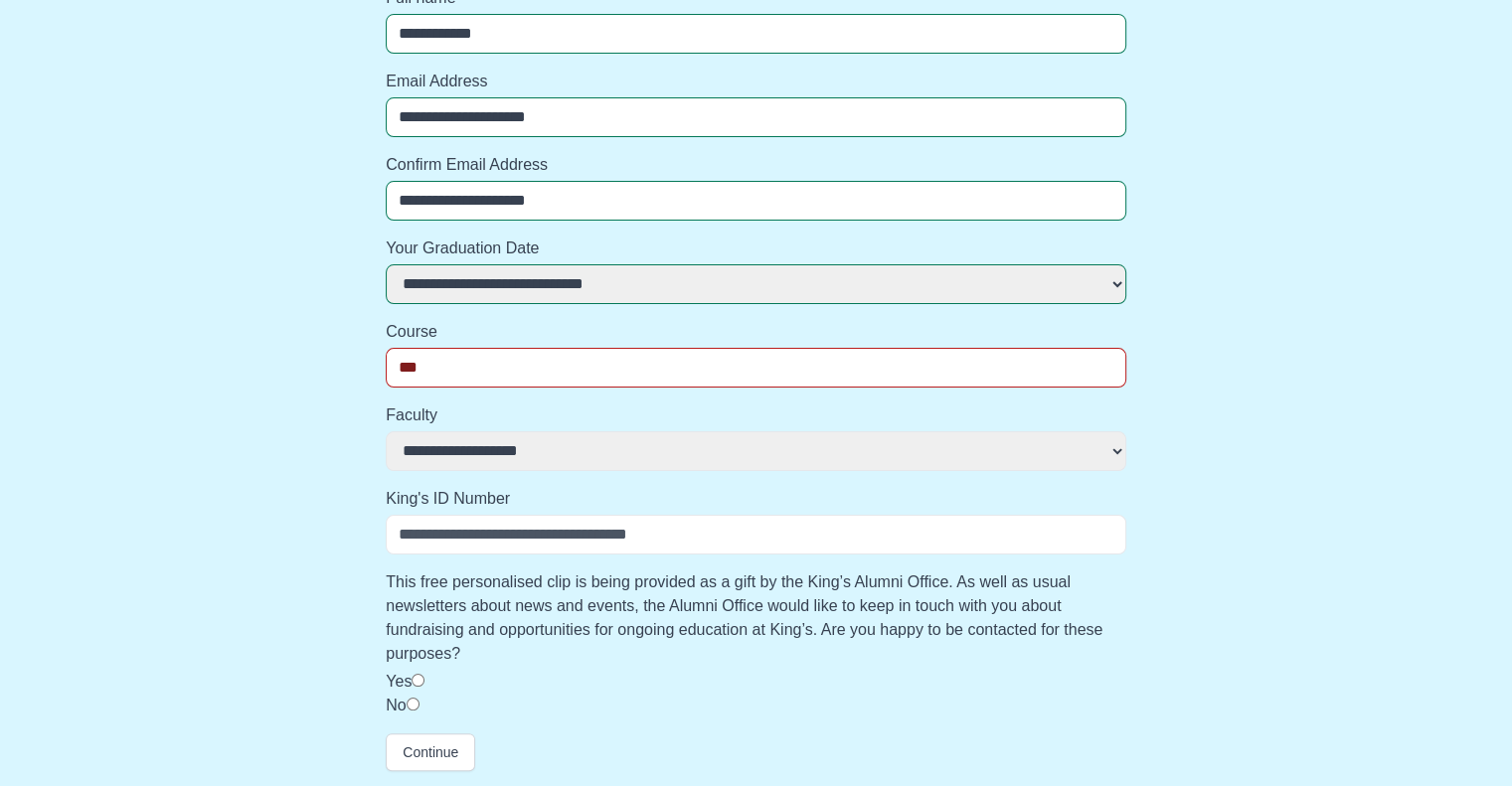 select 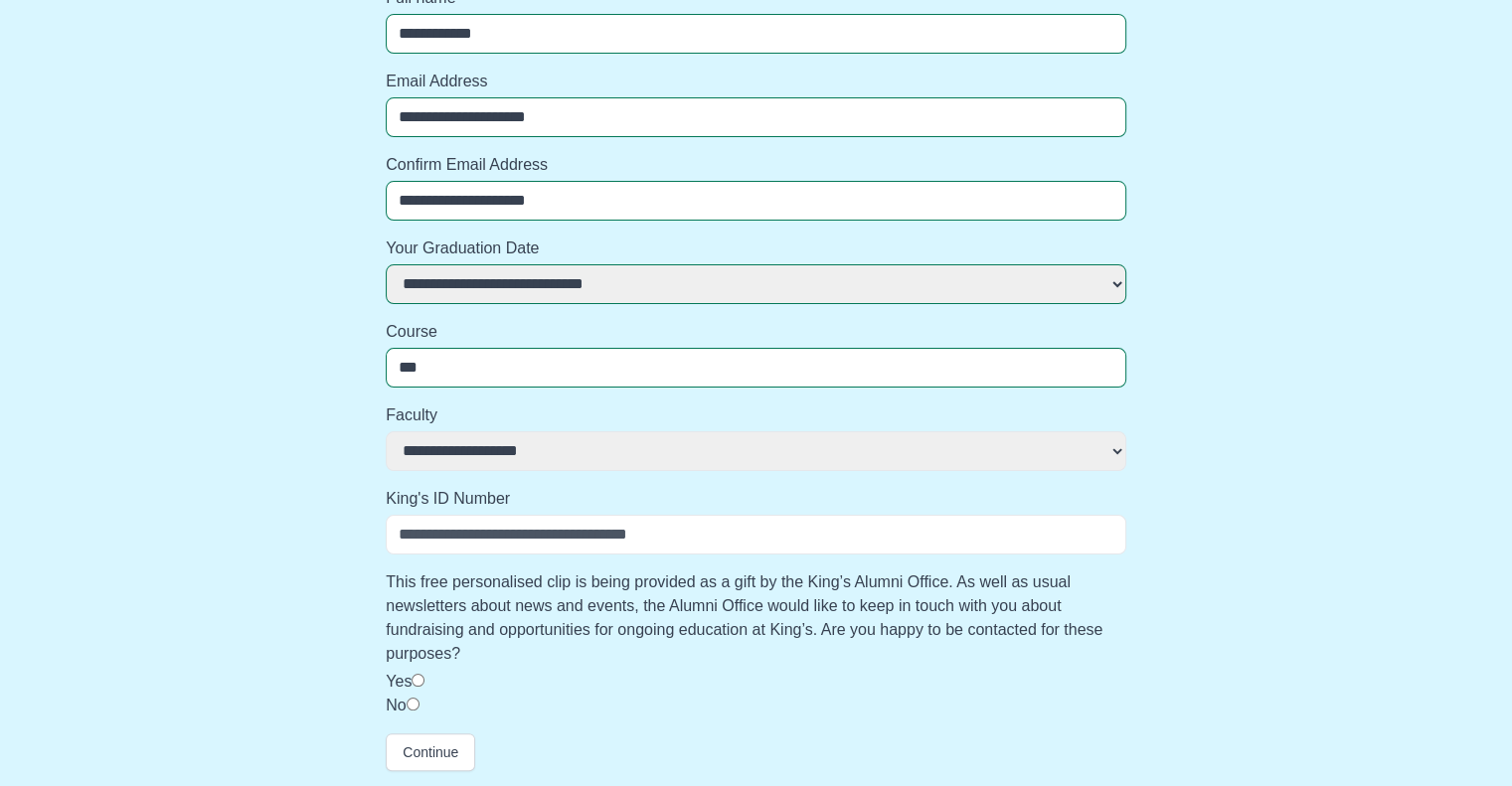 type on "****" 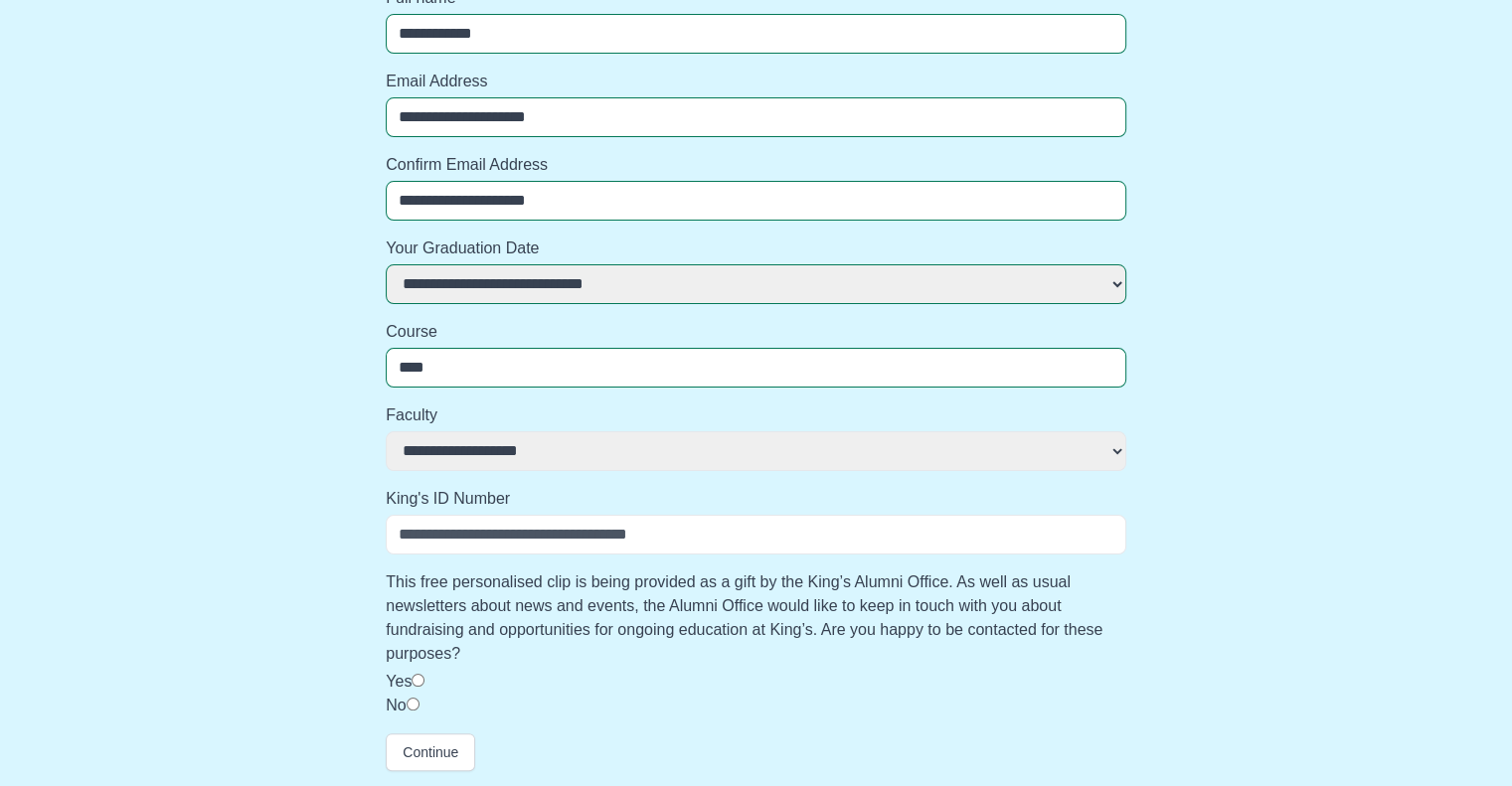 select 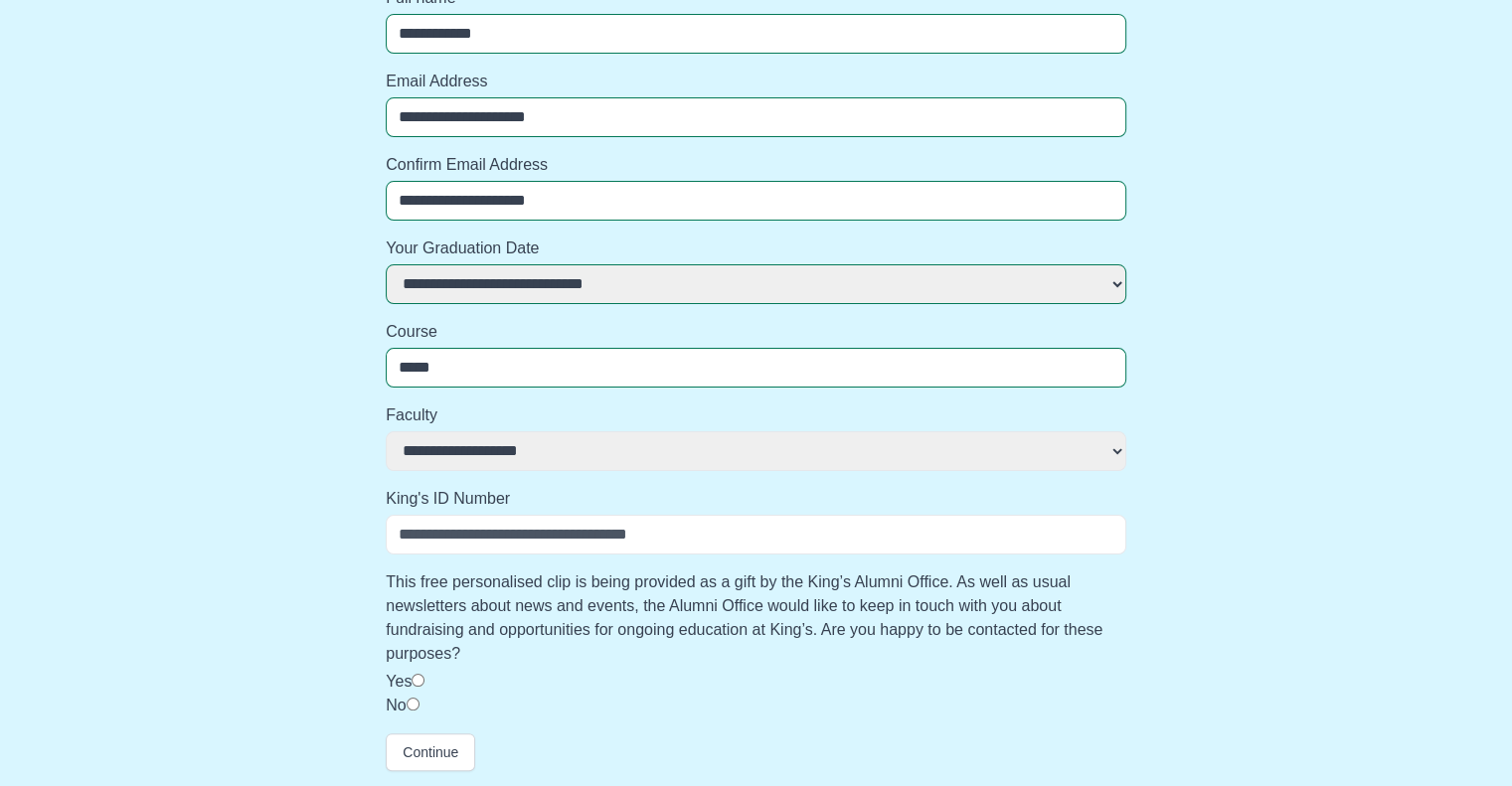 select 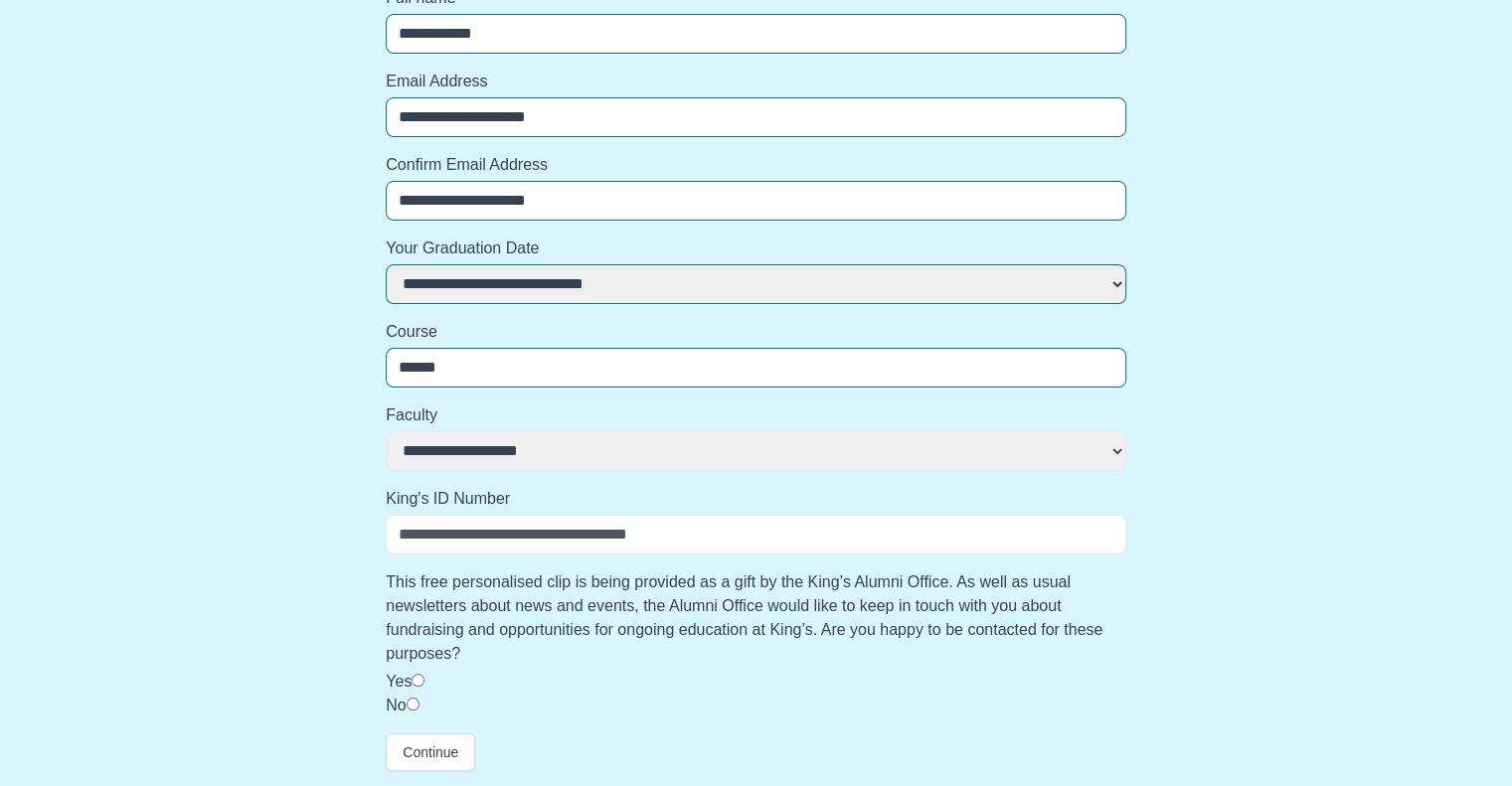 select 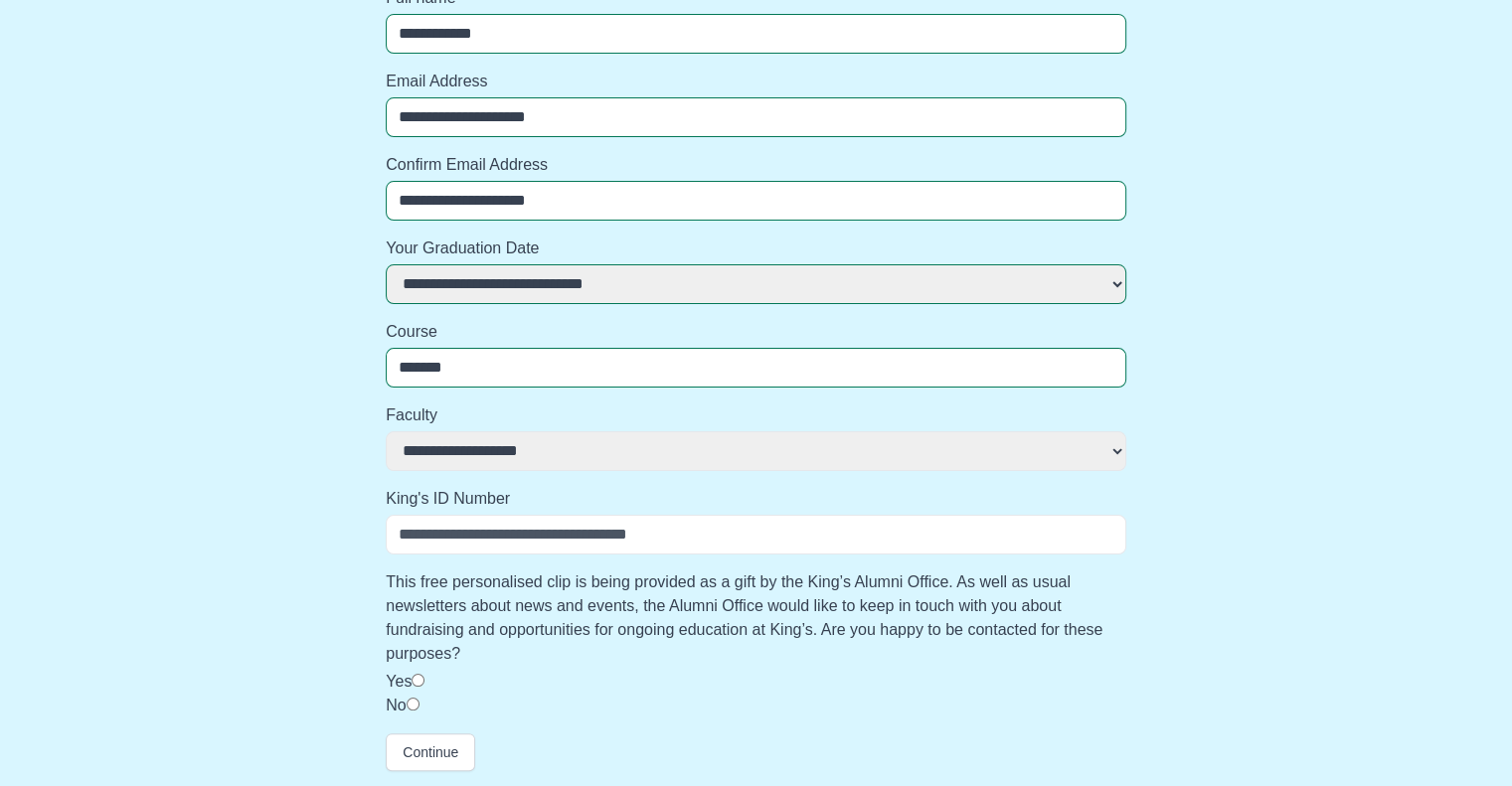 select 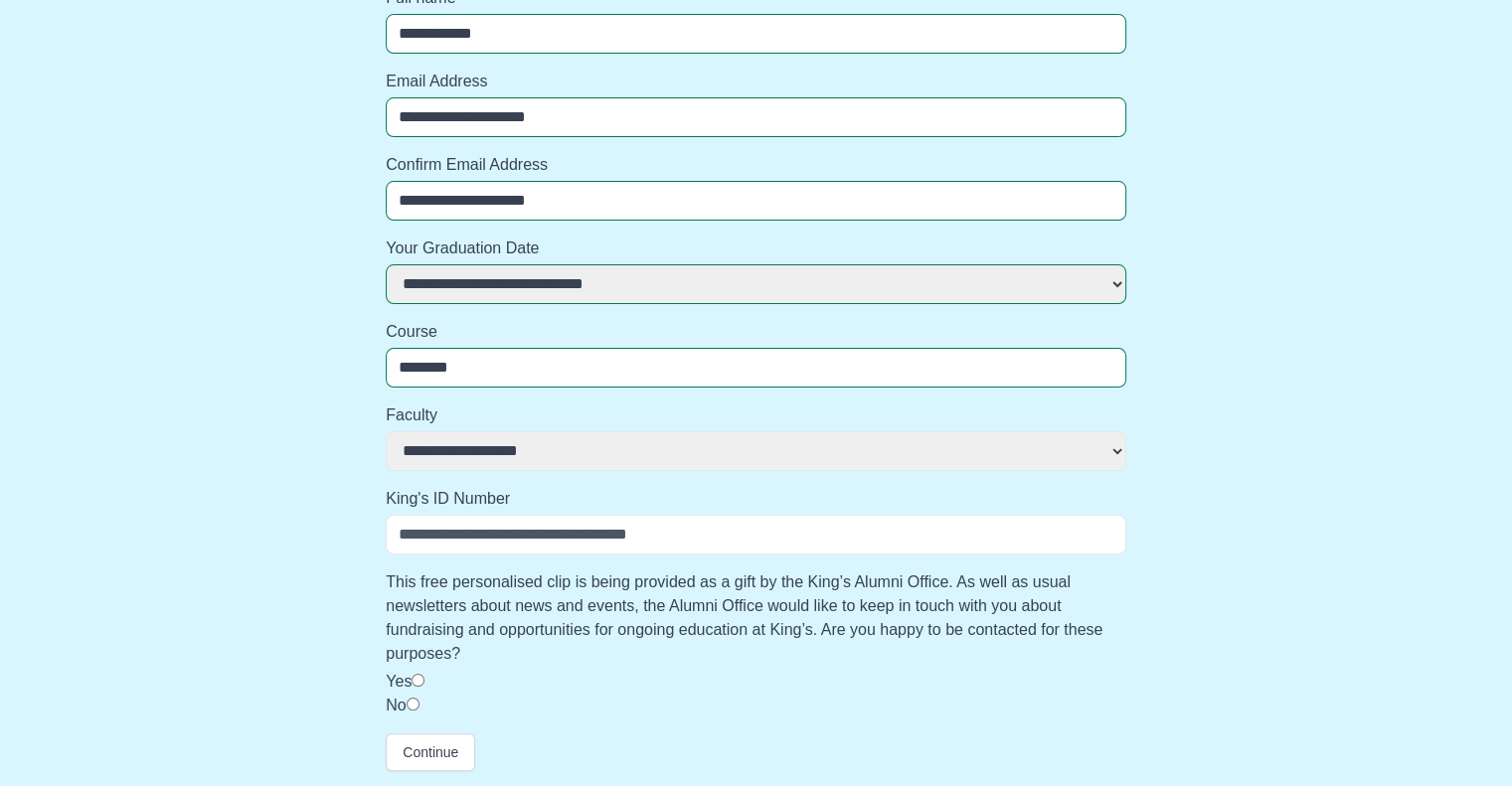 select 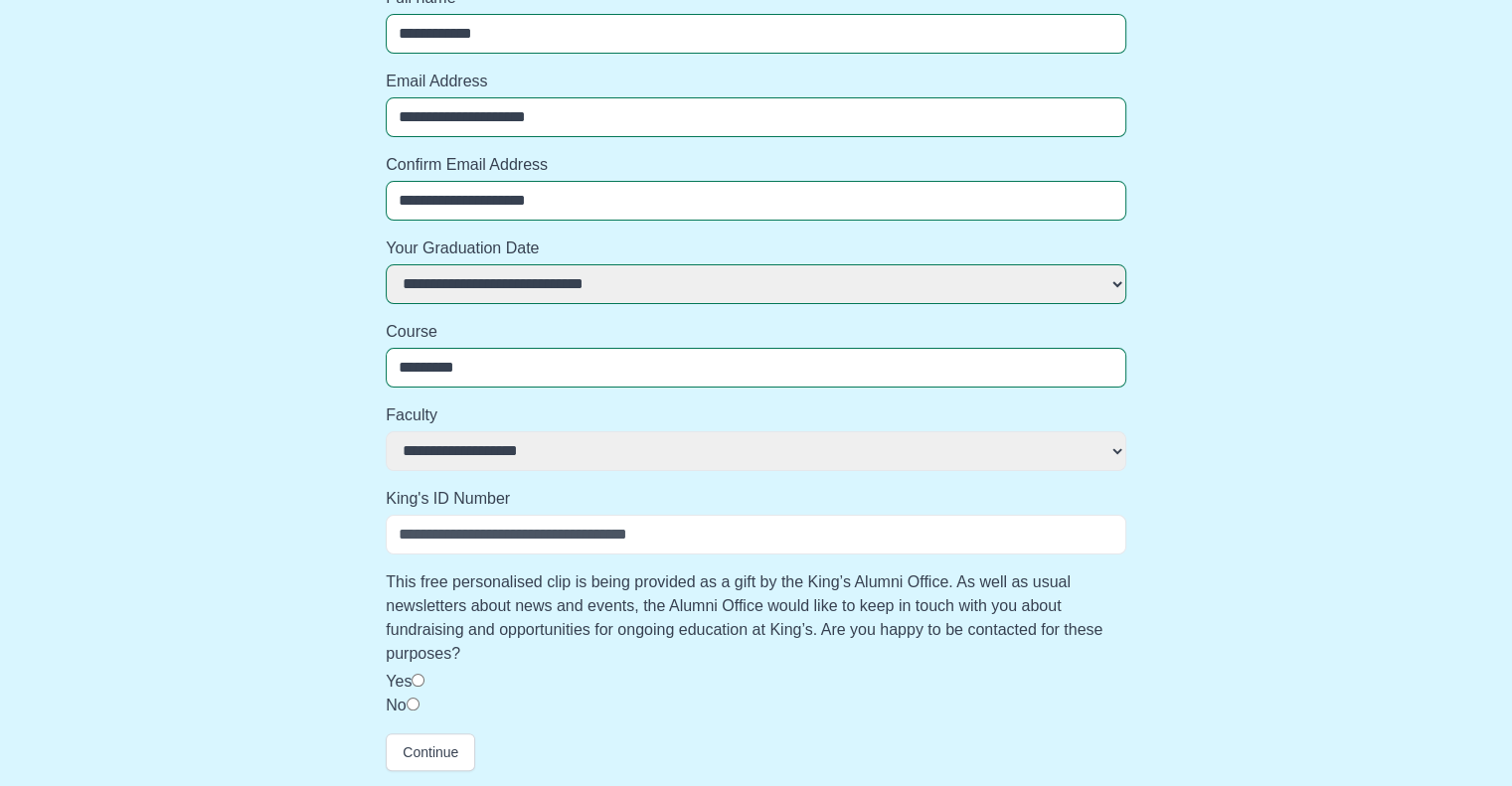 select 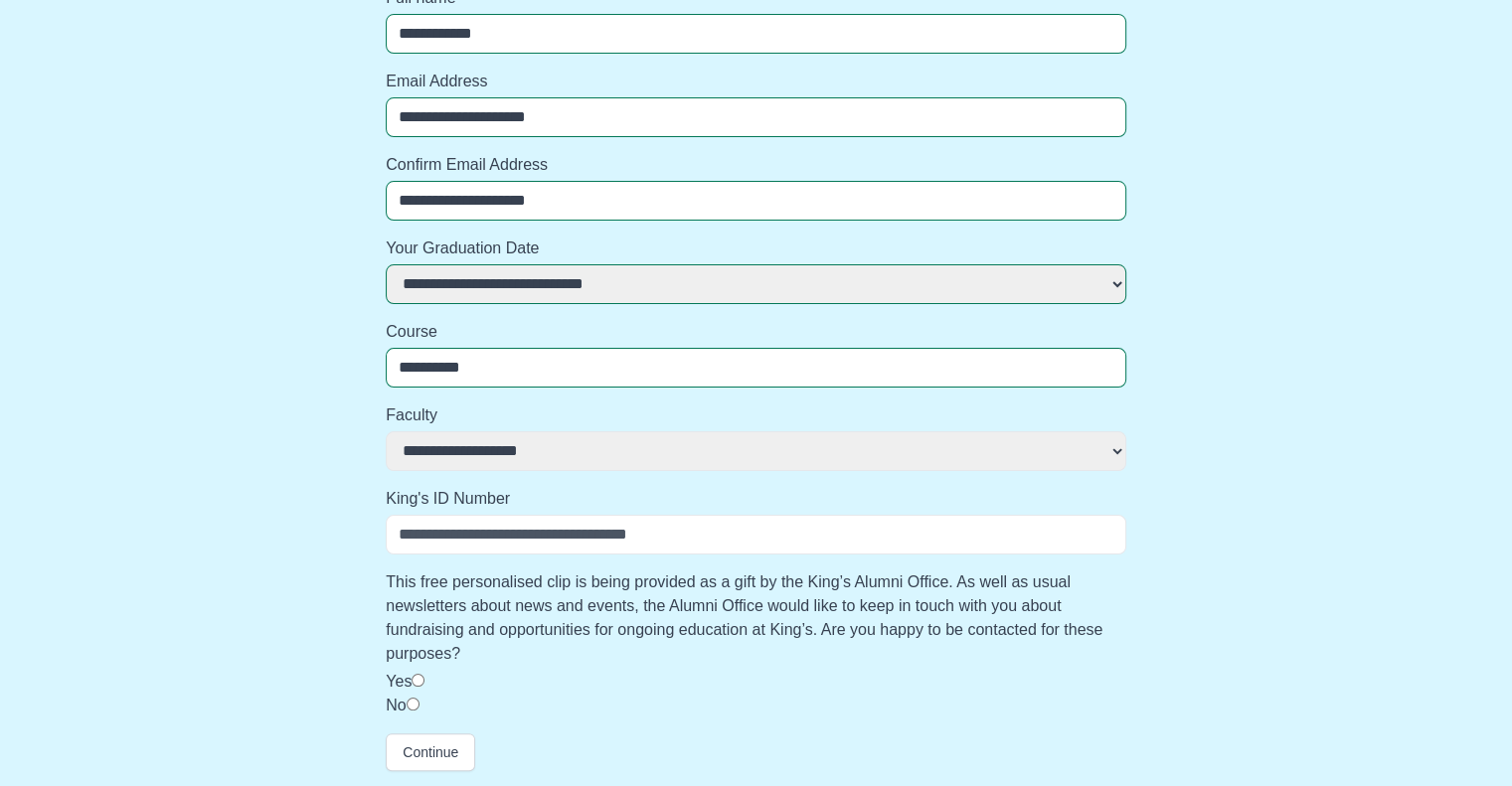 select 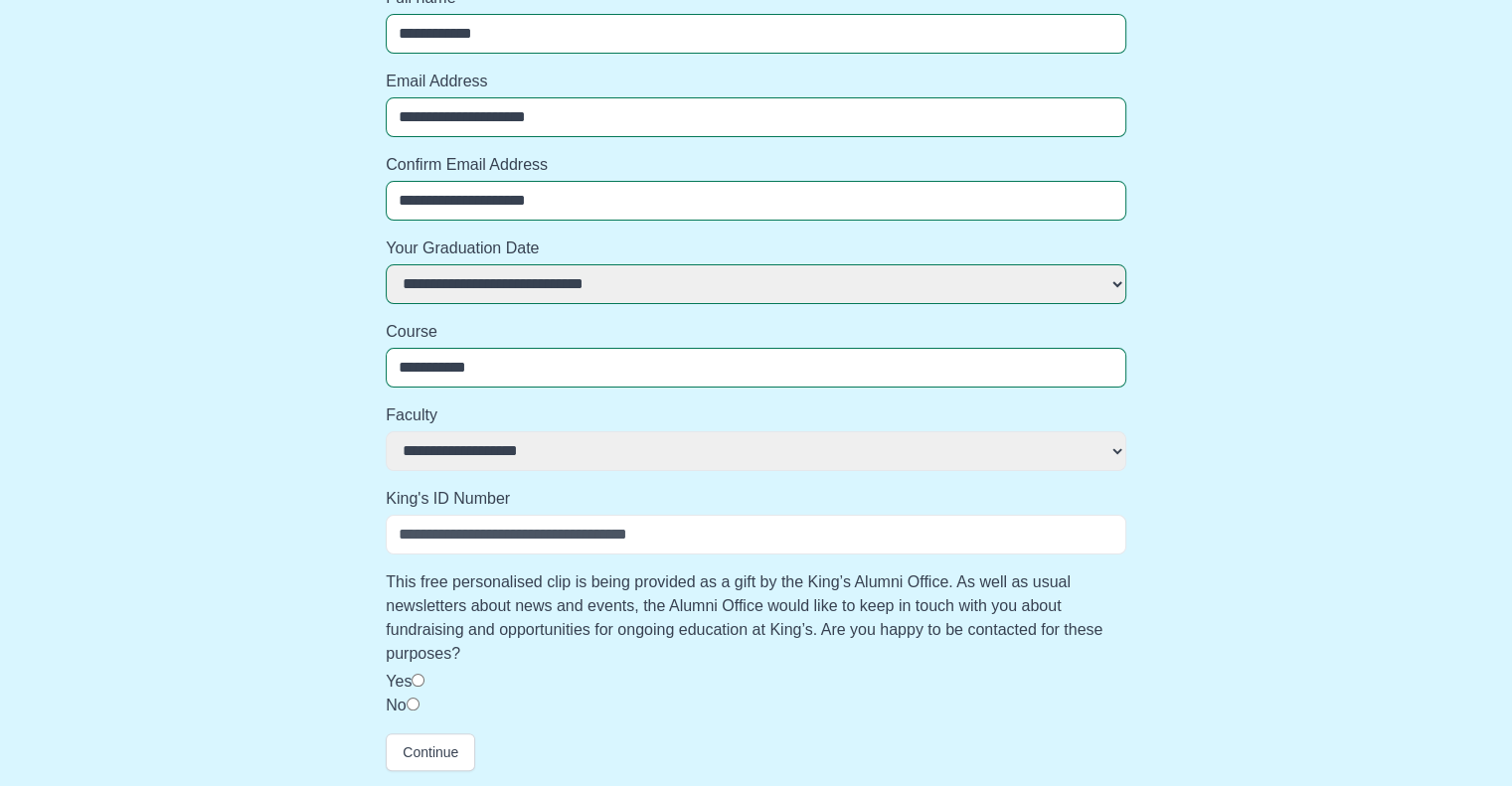 select 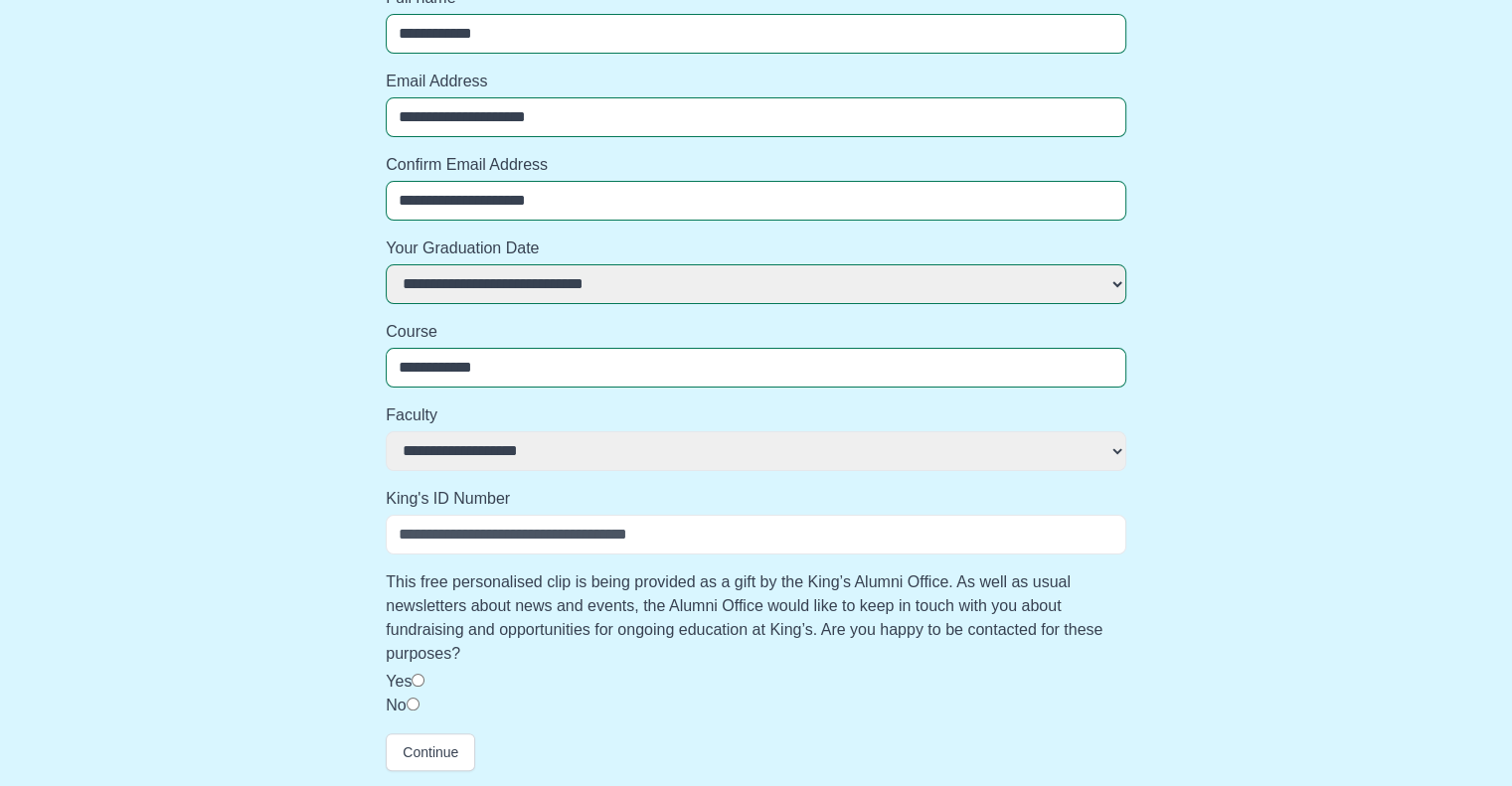 select 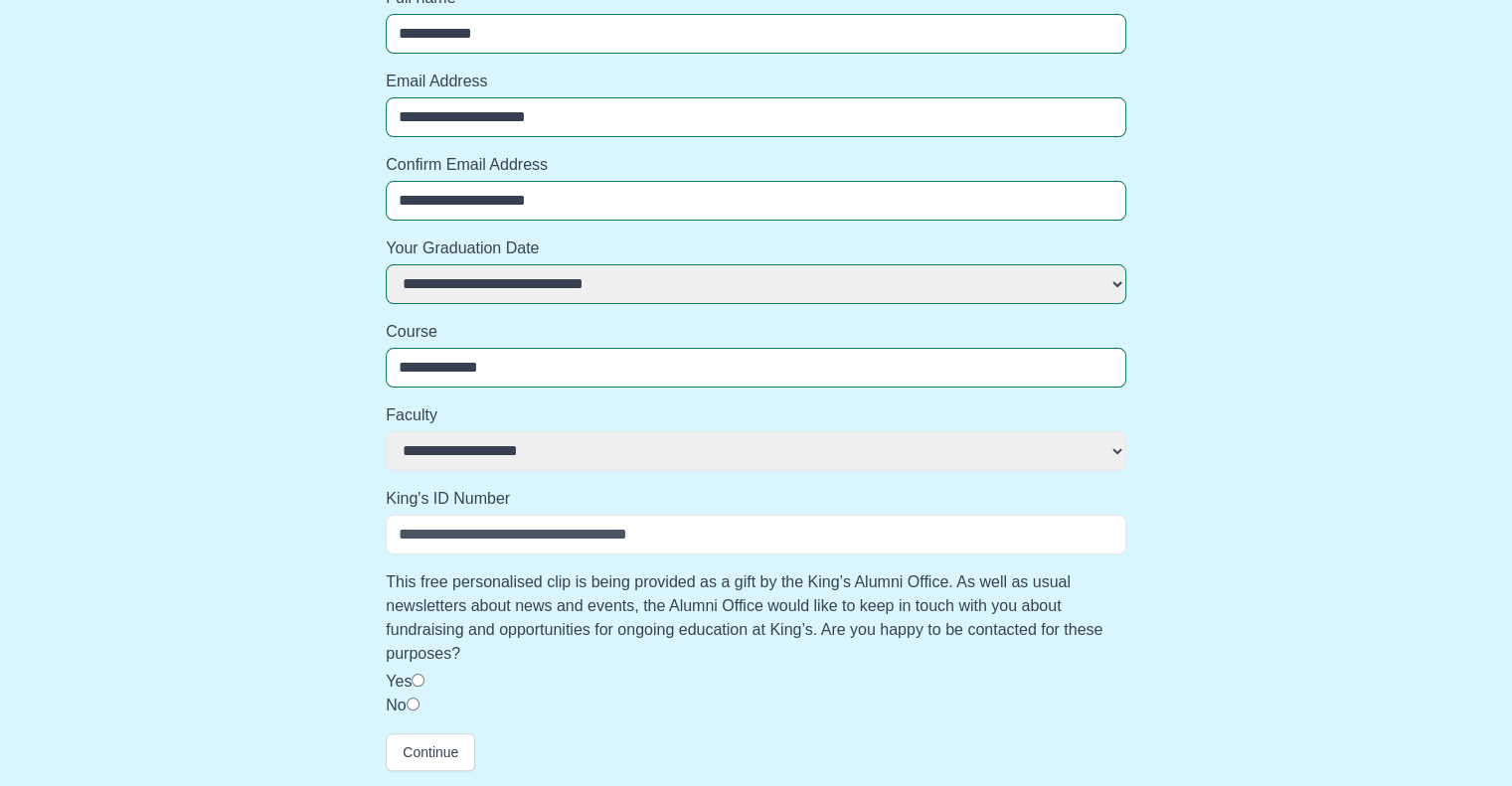 select 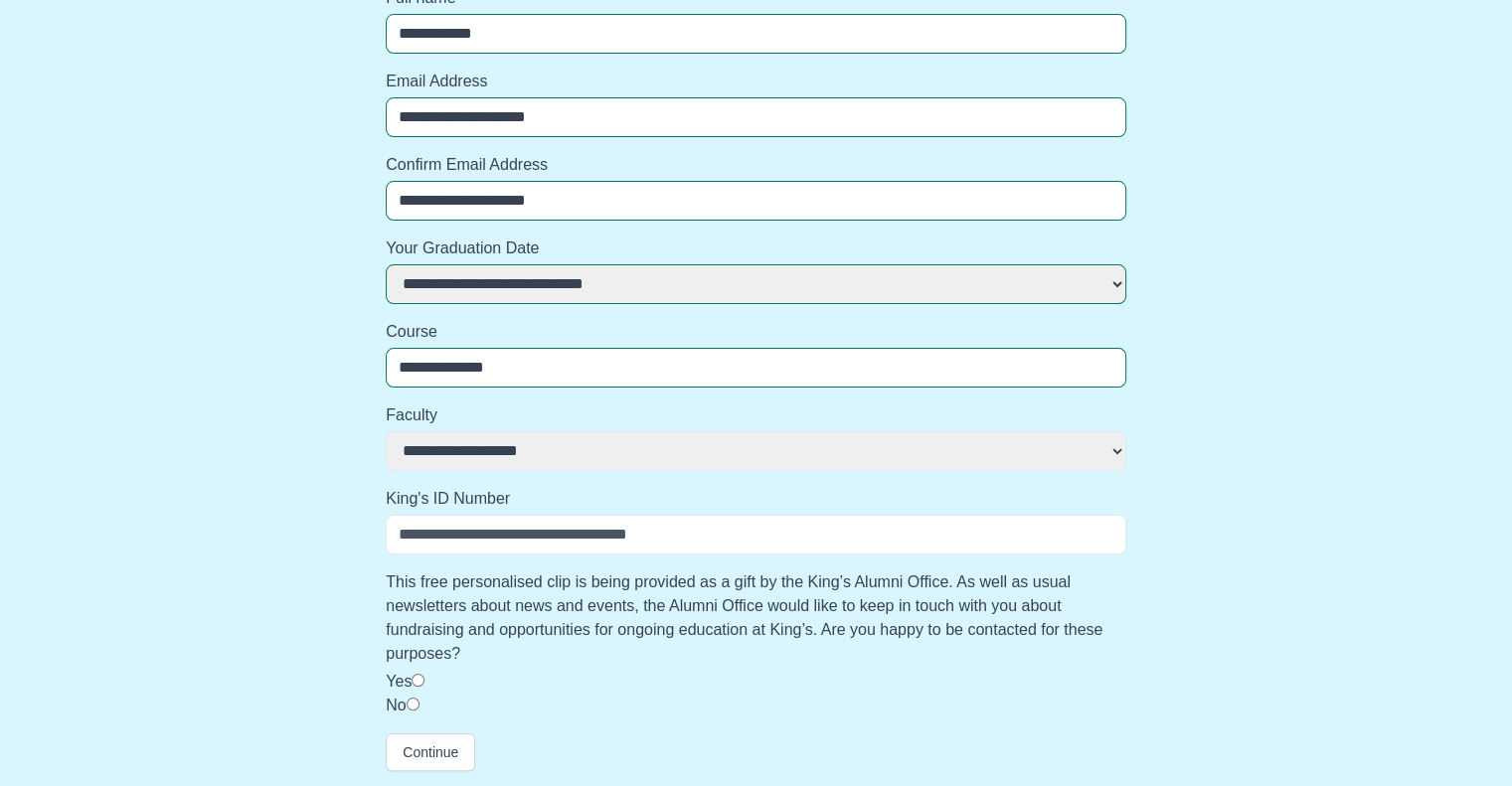 select 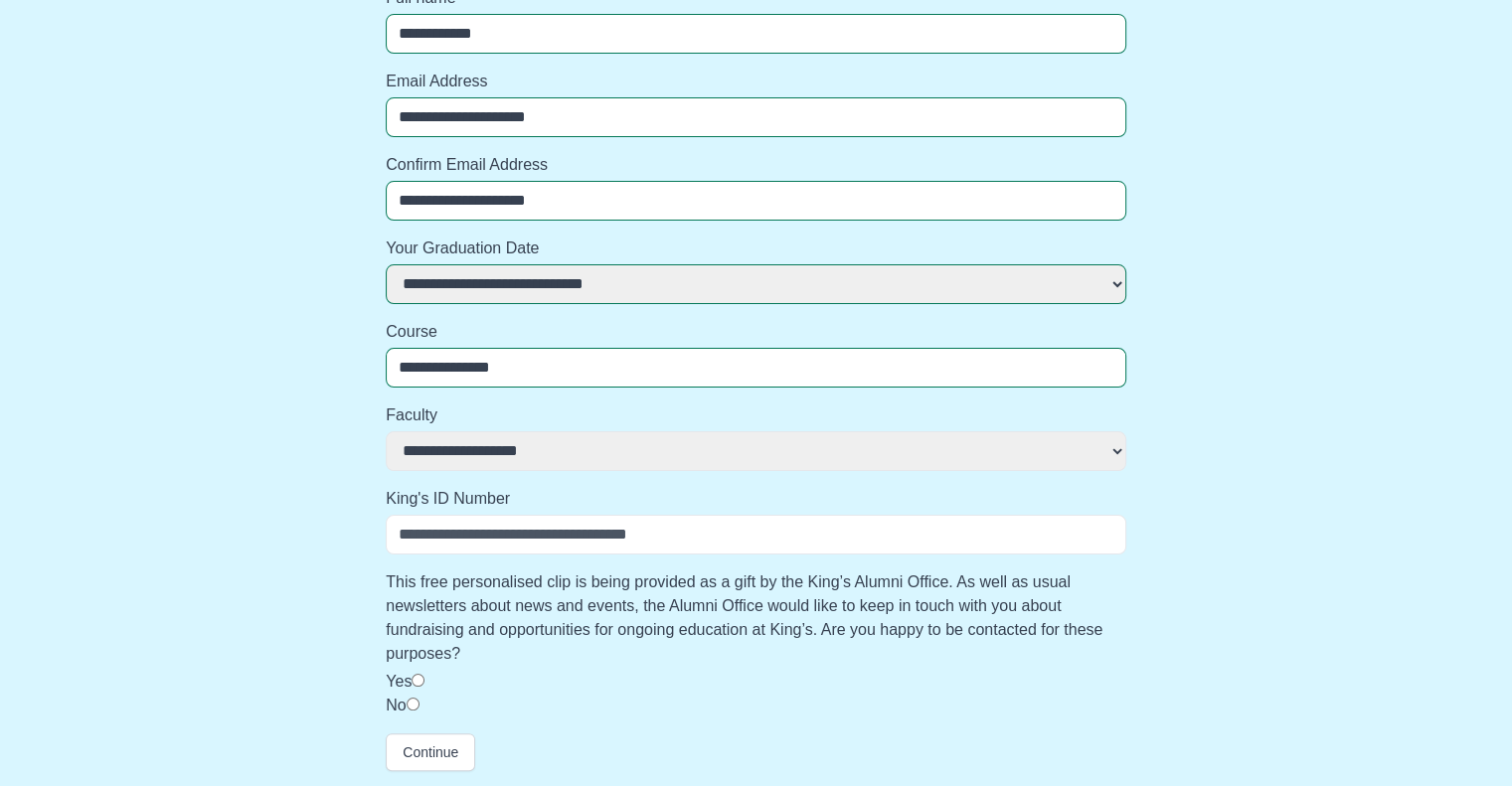 select 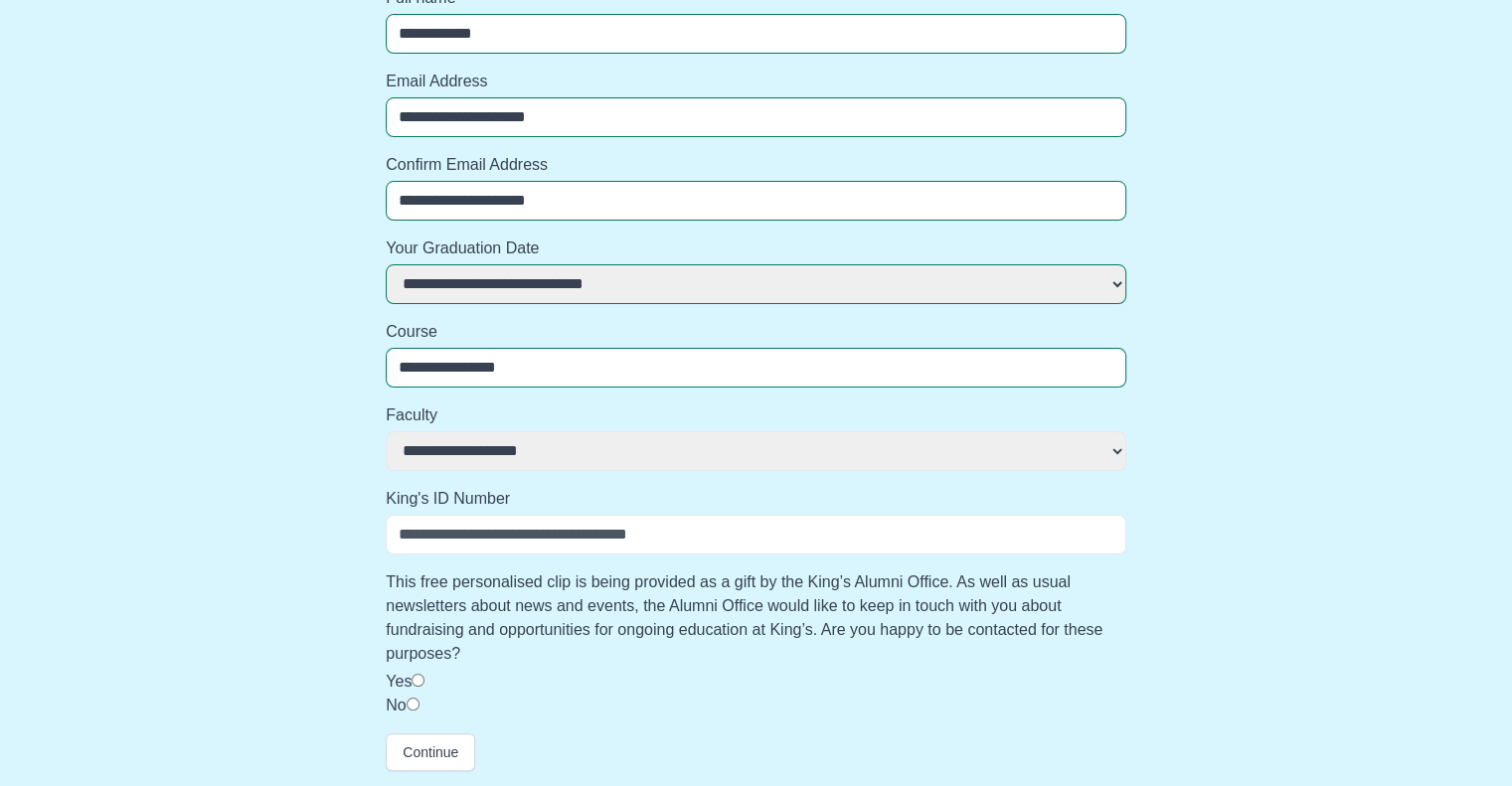 select 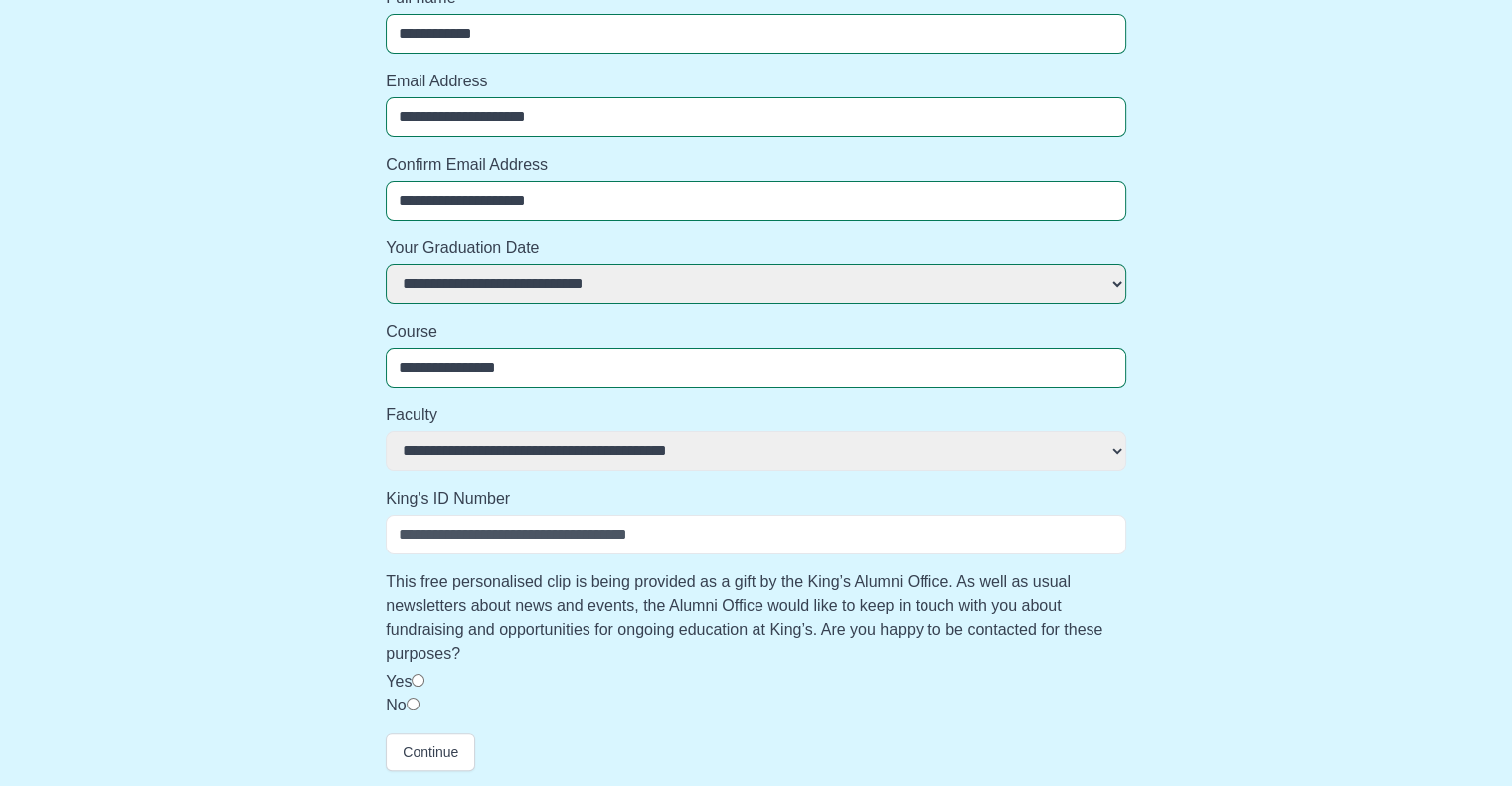 click on "**********" at bounding box center [756, 451] 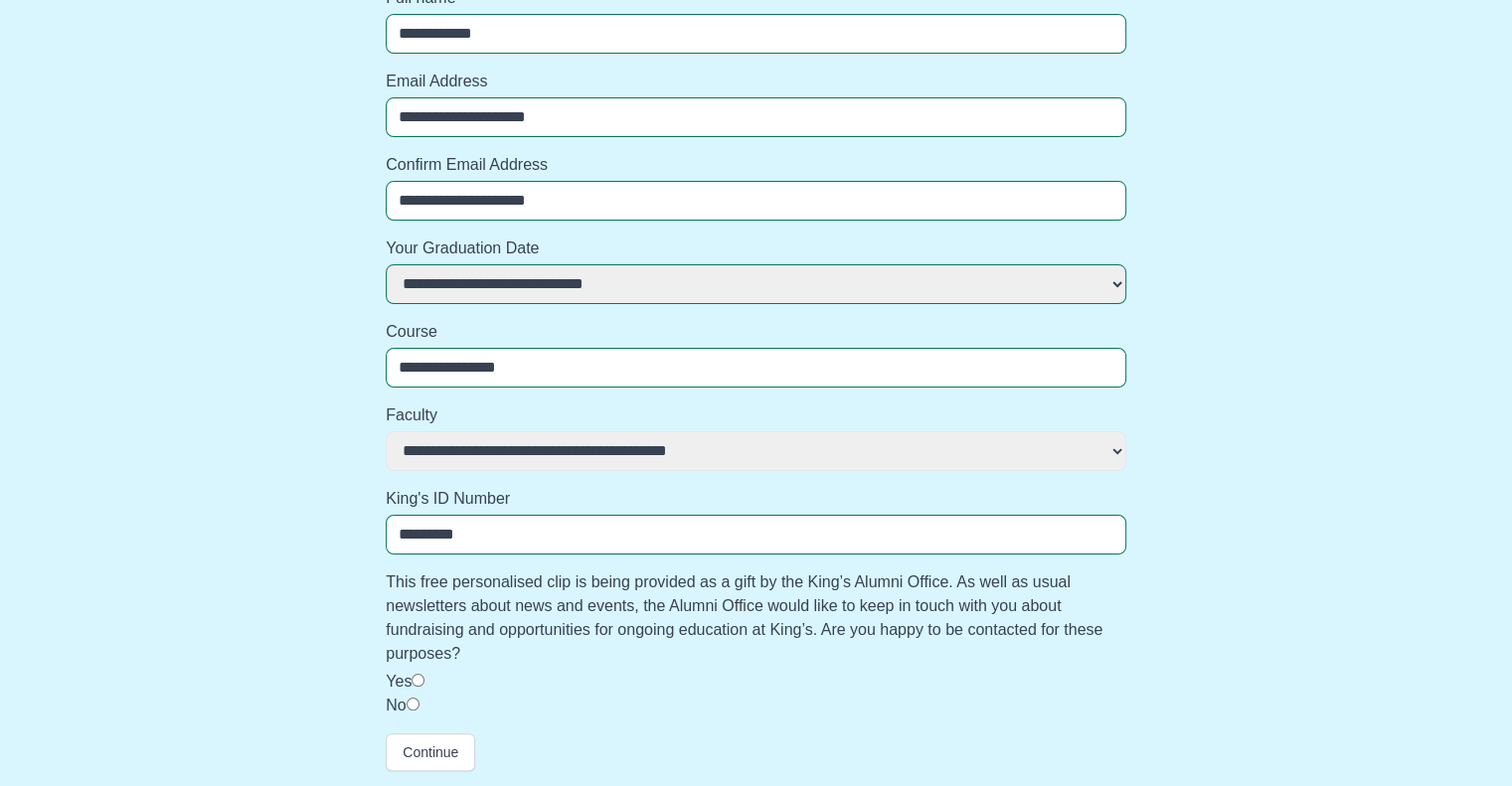 type on "*********" 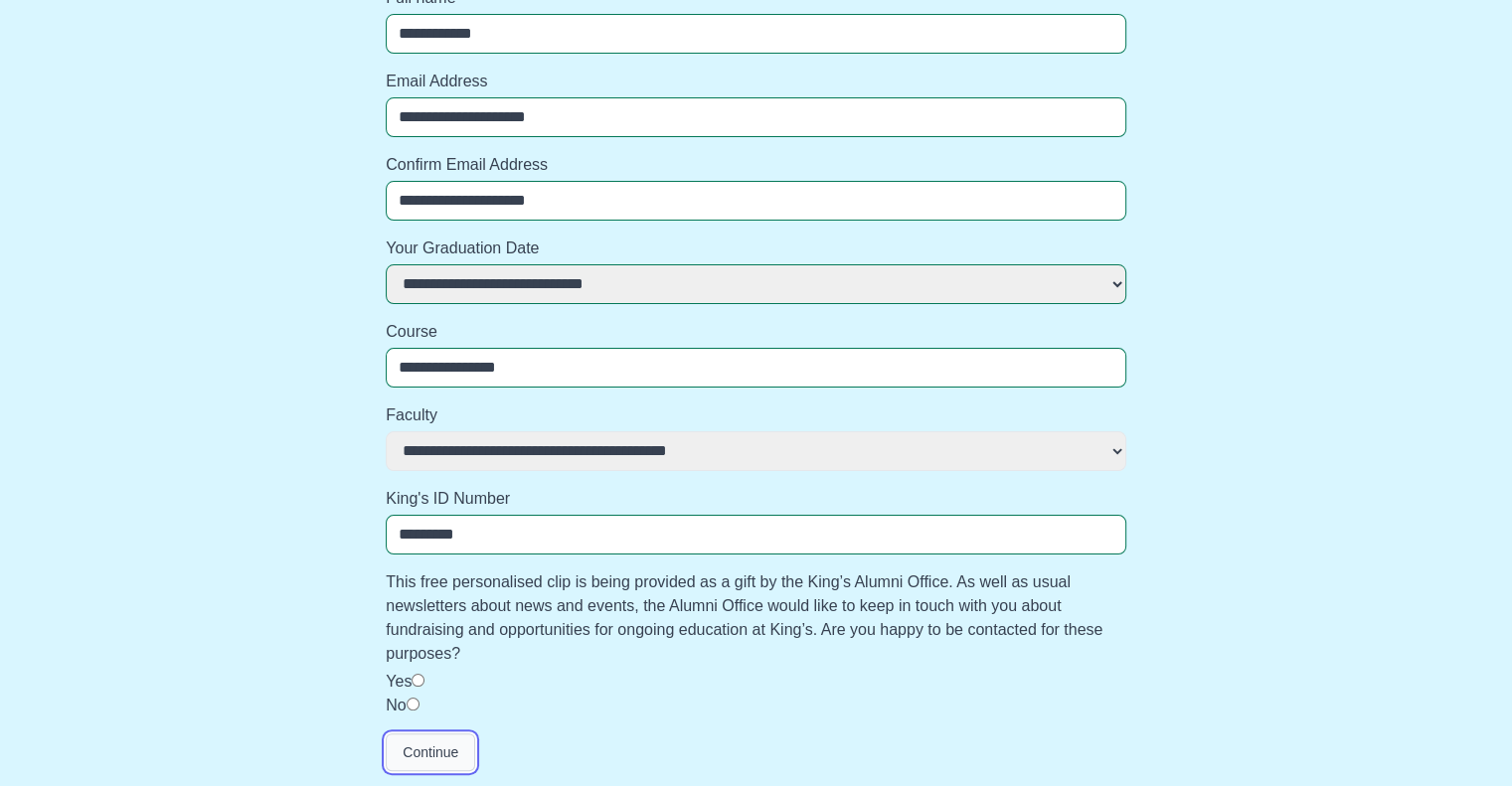 click on "Continue" at bounding box center [430, 752] 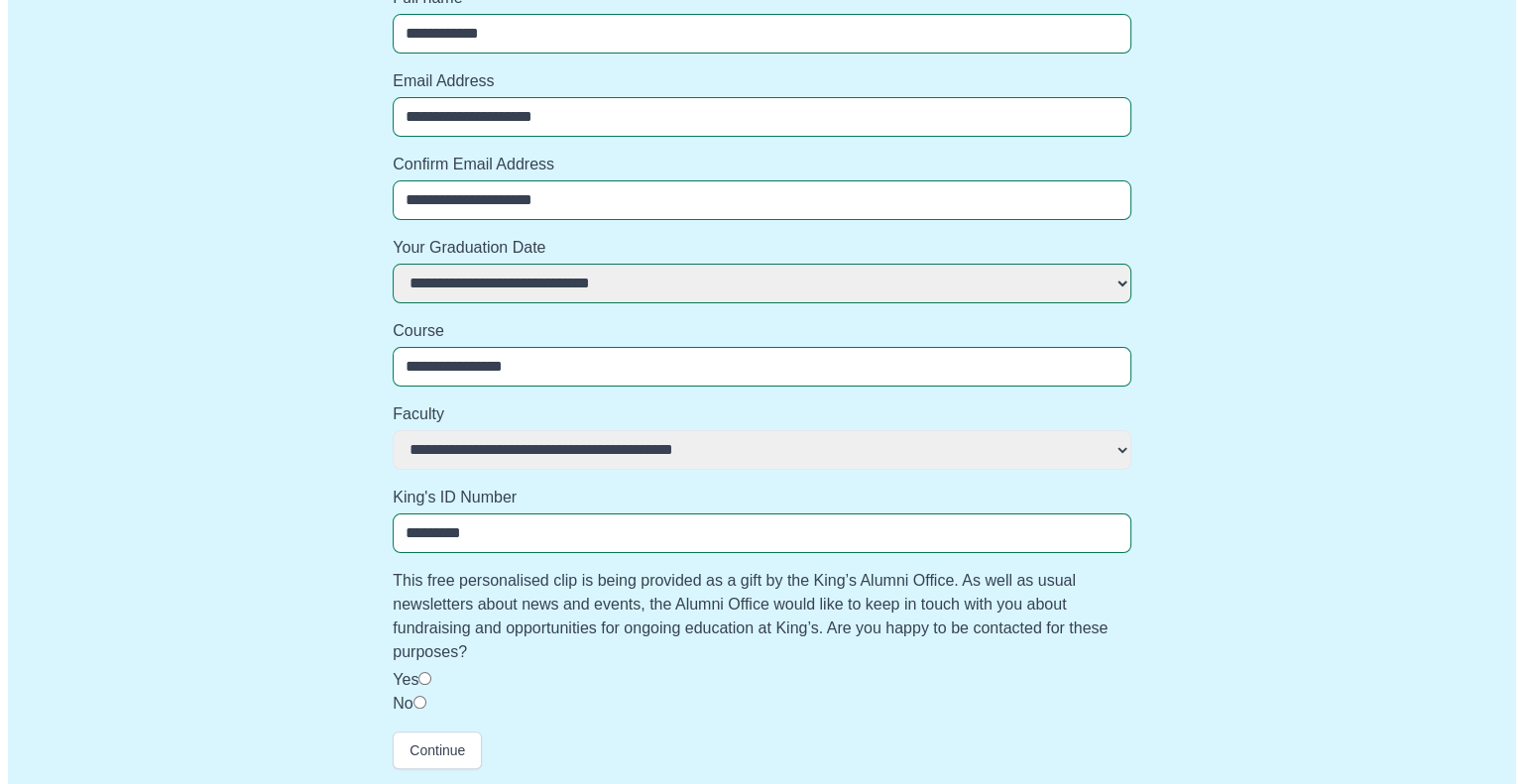 scroll, scrollTop: 0, scrollLeft: 0, axis: both 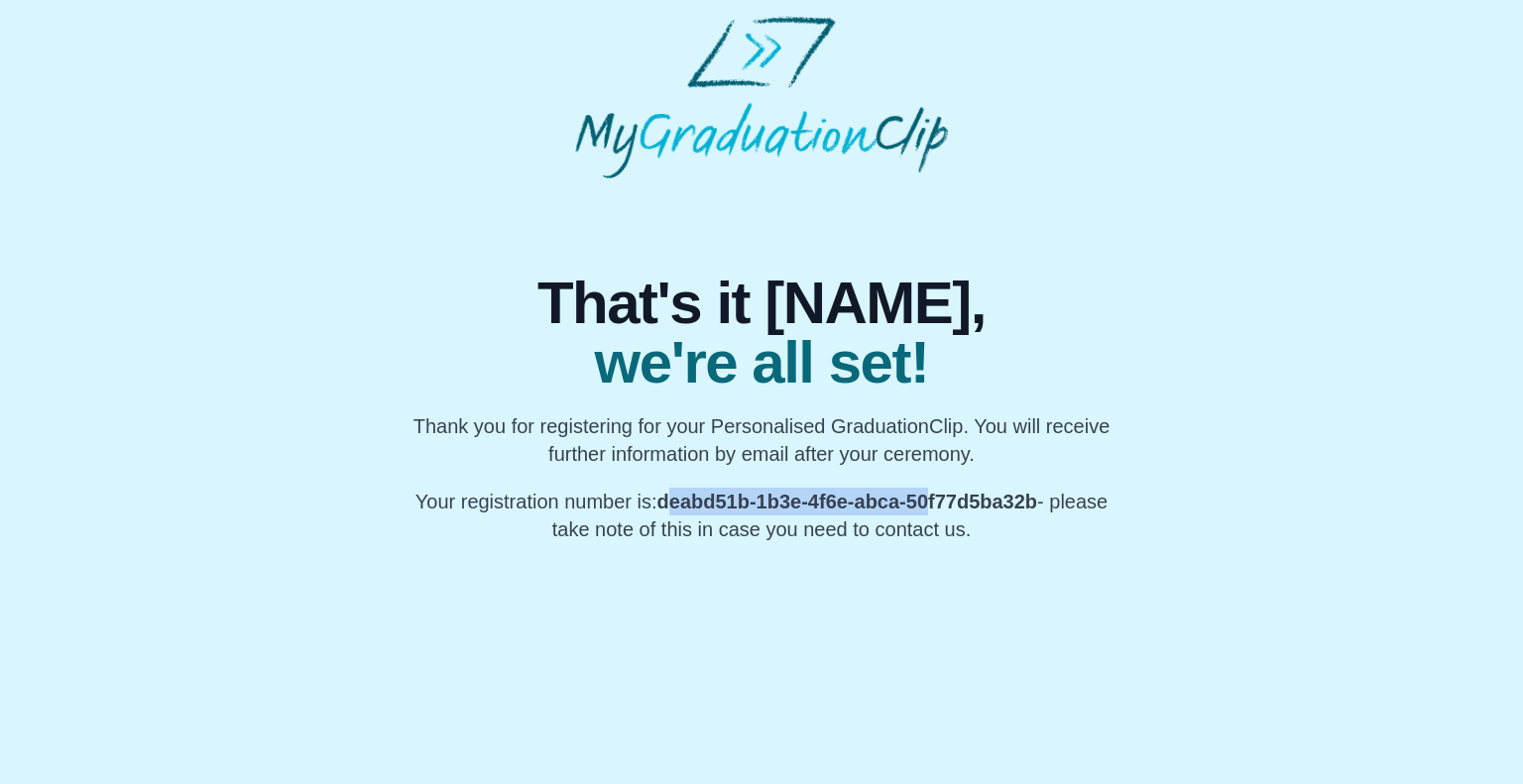 drag, startPoint x: 663, startPoint y: 499, endPoint x: 930, endPoint y: 501, distance: 267.00749 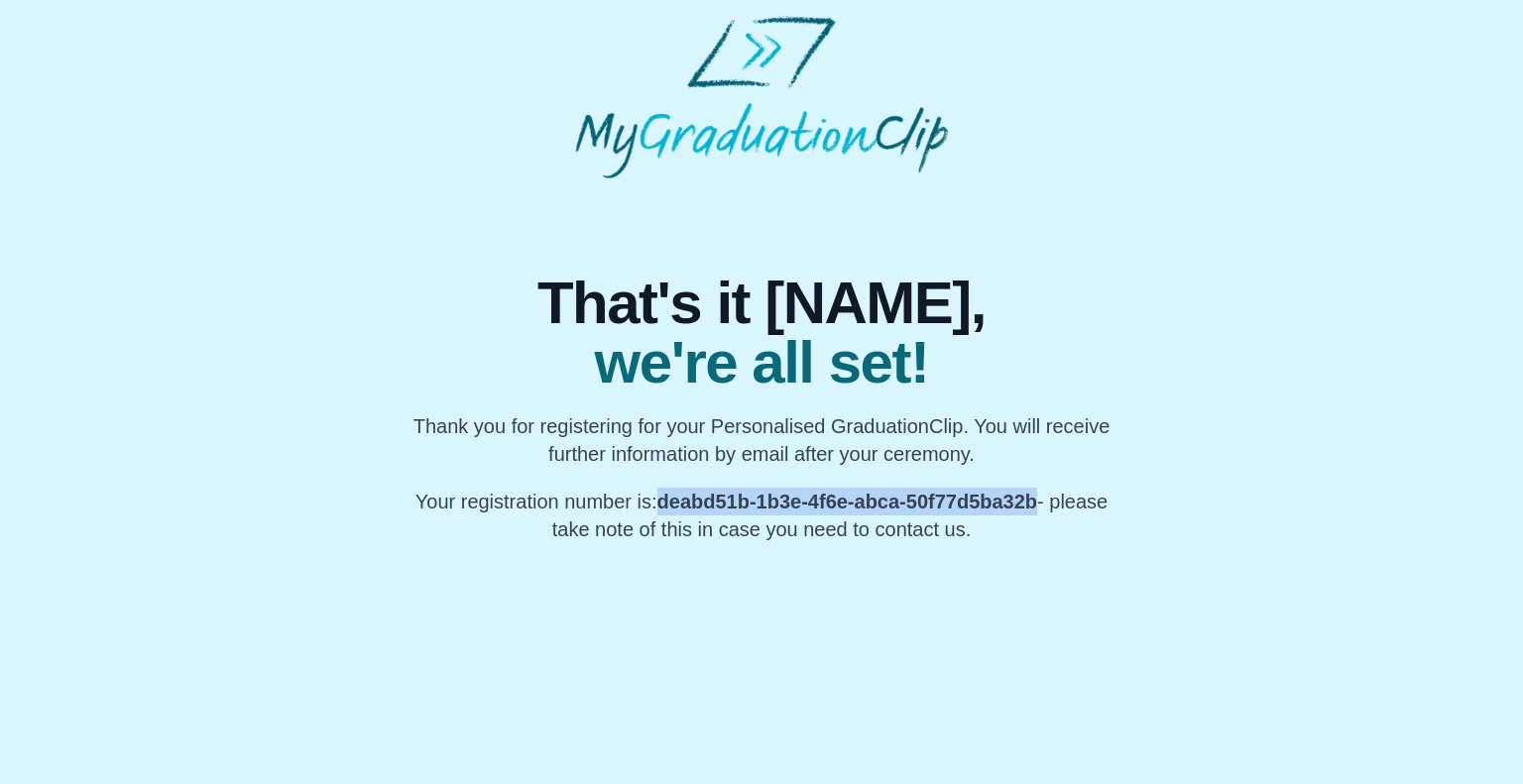 drag, startPoint x: 655, startPoint y: 496, endPoint x: 1035, endPoint y: 499, distance: 380.01184 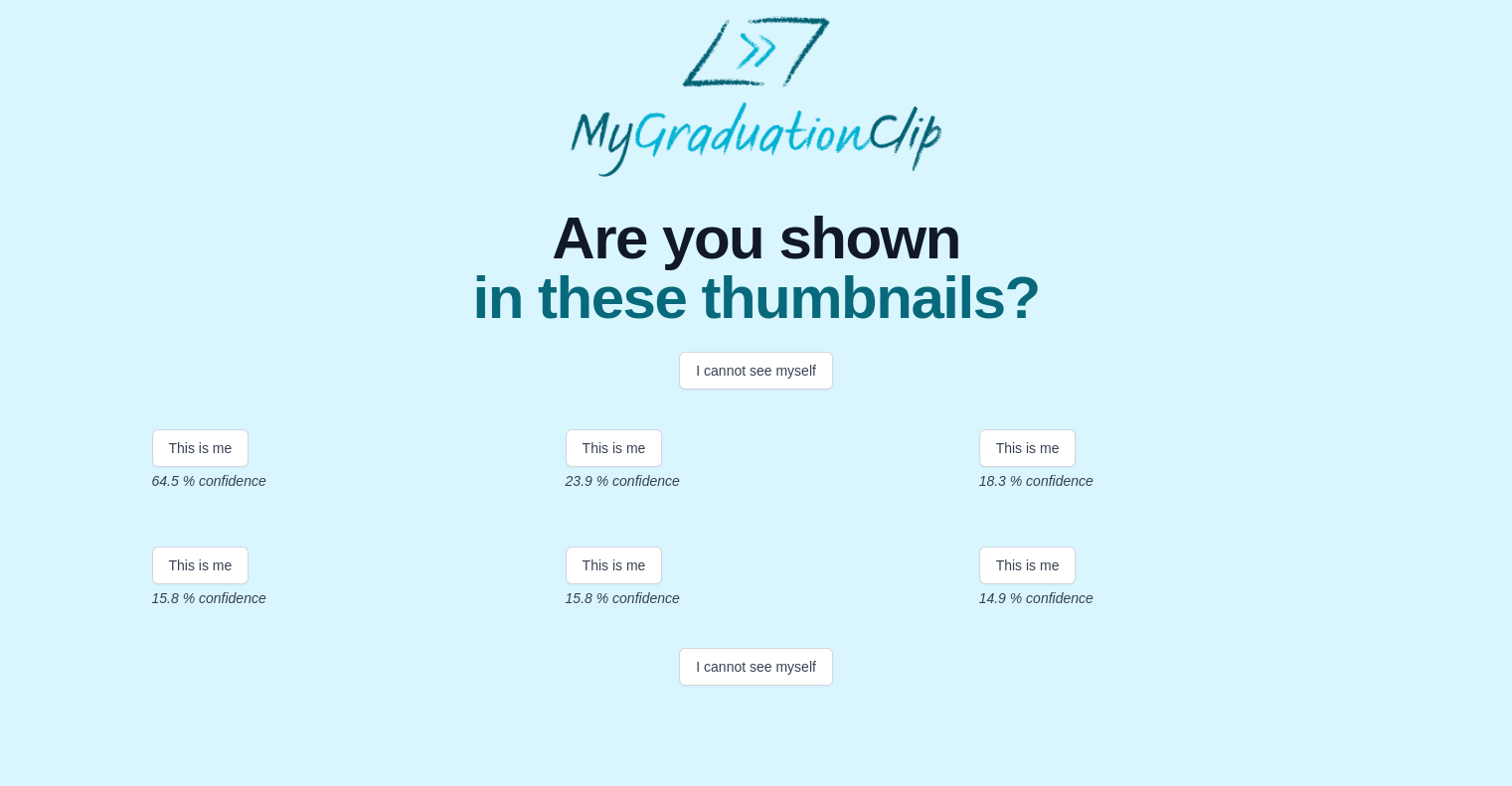 scroll, scrollTop: 151, scrollLeft: 0, axis: vertical 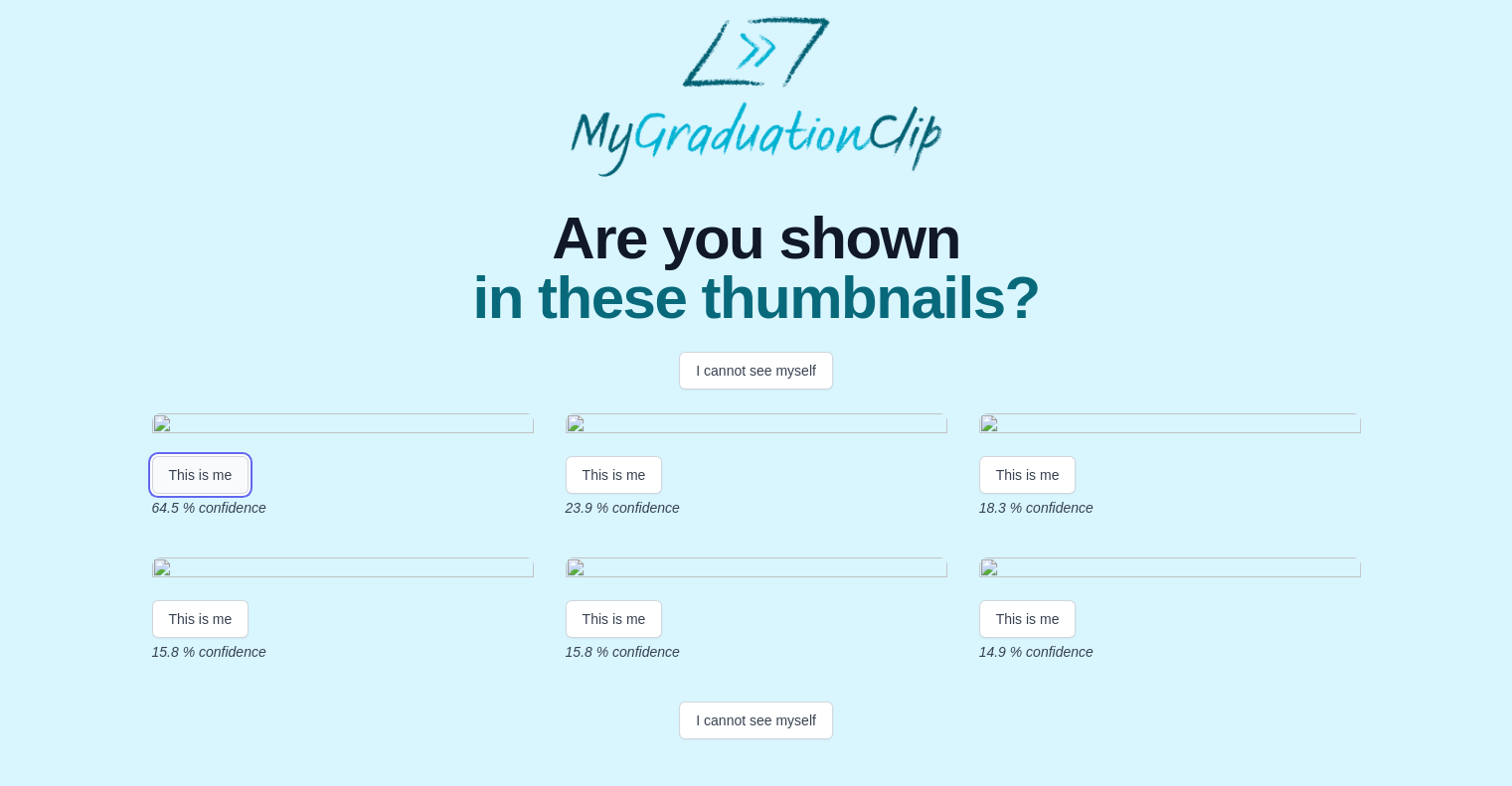 click on "This is me" at bounding box center [201, 475] 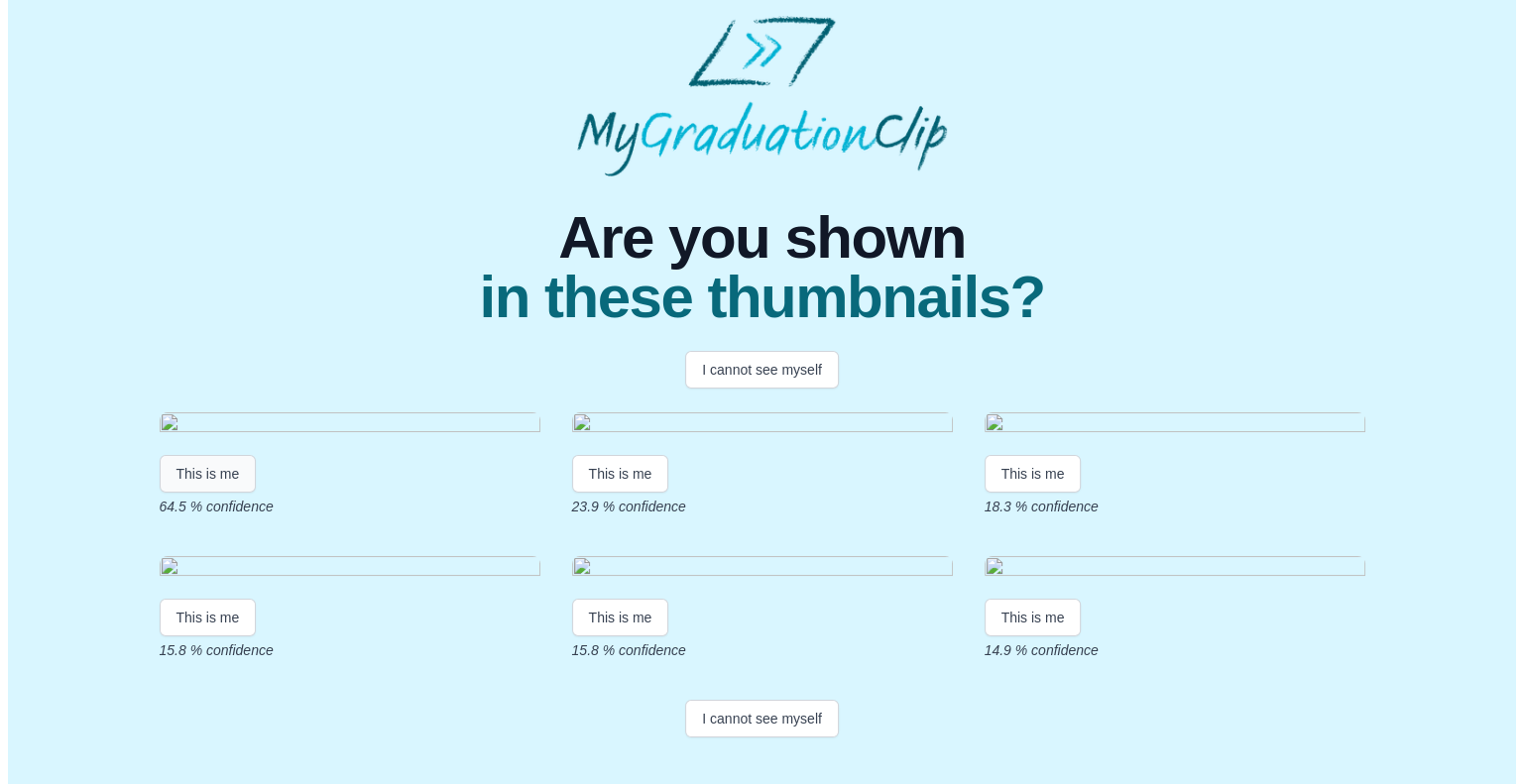 scroll, scrollTop: 0, scrollLeft: 0, axis: both 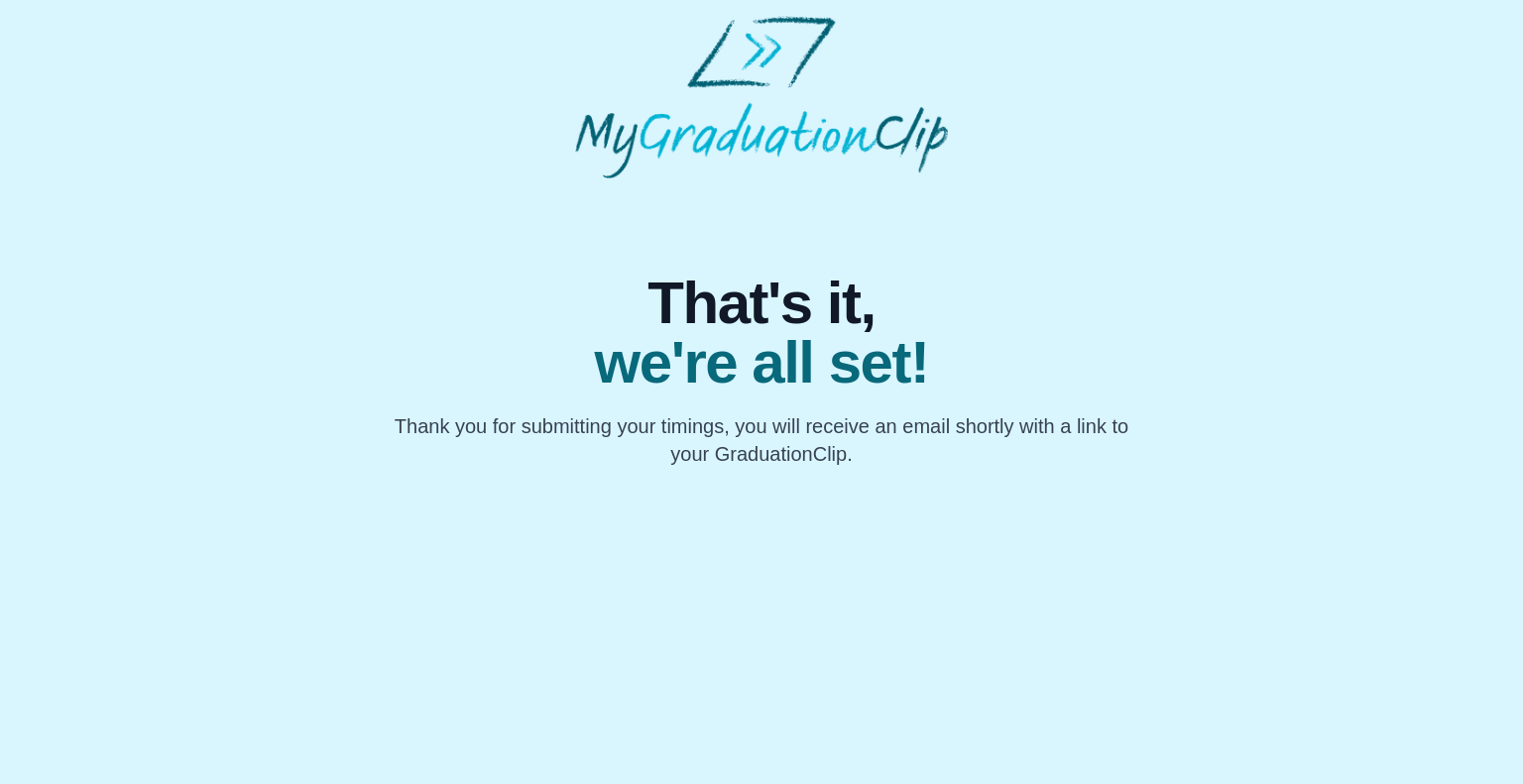click on "That's it, we're all set!  Thank you for submitting your timings, you will receive an email shortly with a link to your GraduationClip." at bounding box center [762, 323] 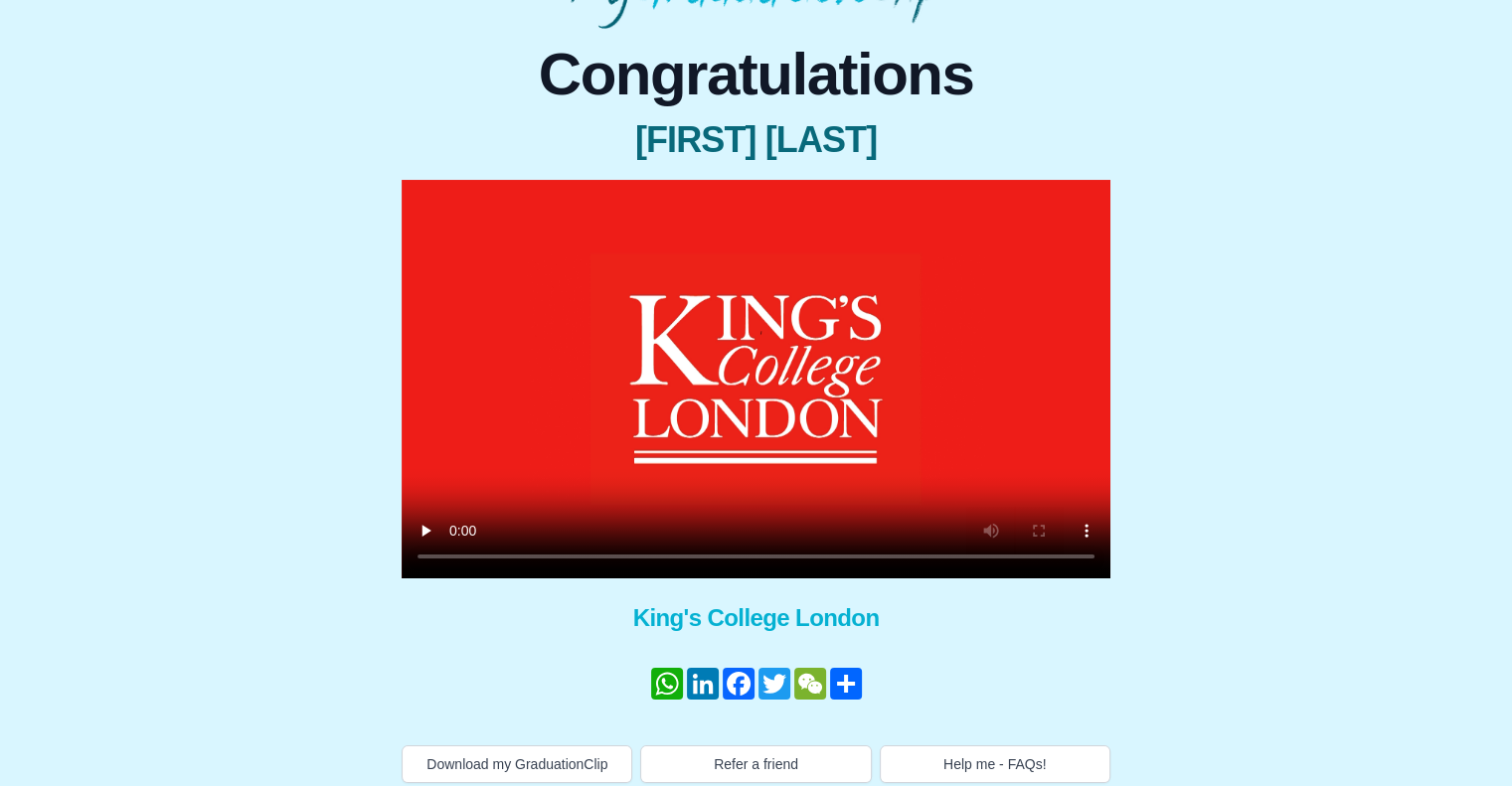 scroll, scrollTop: 159, scrollLeft: 0, axis: vertical 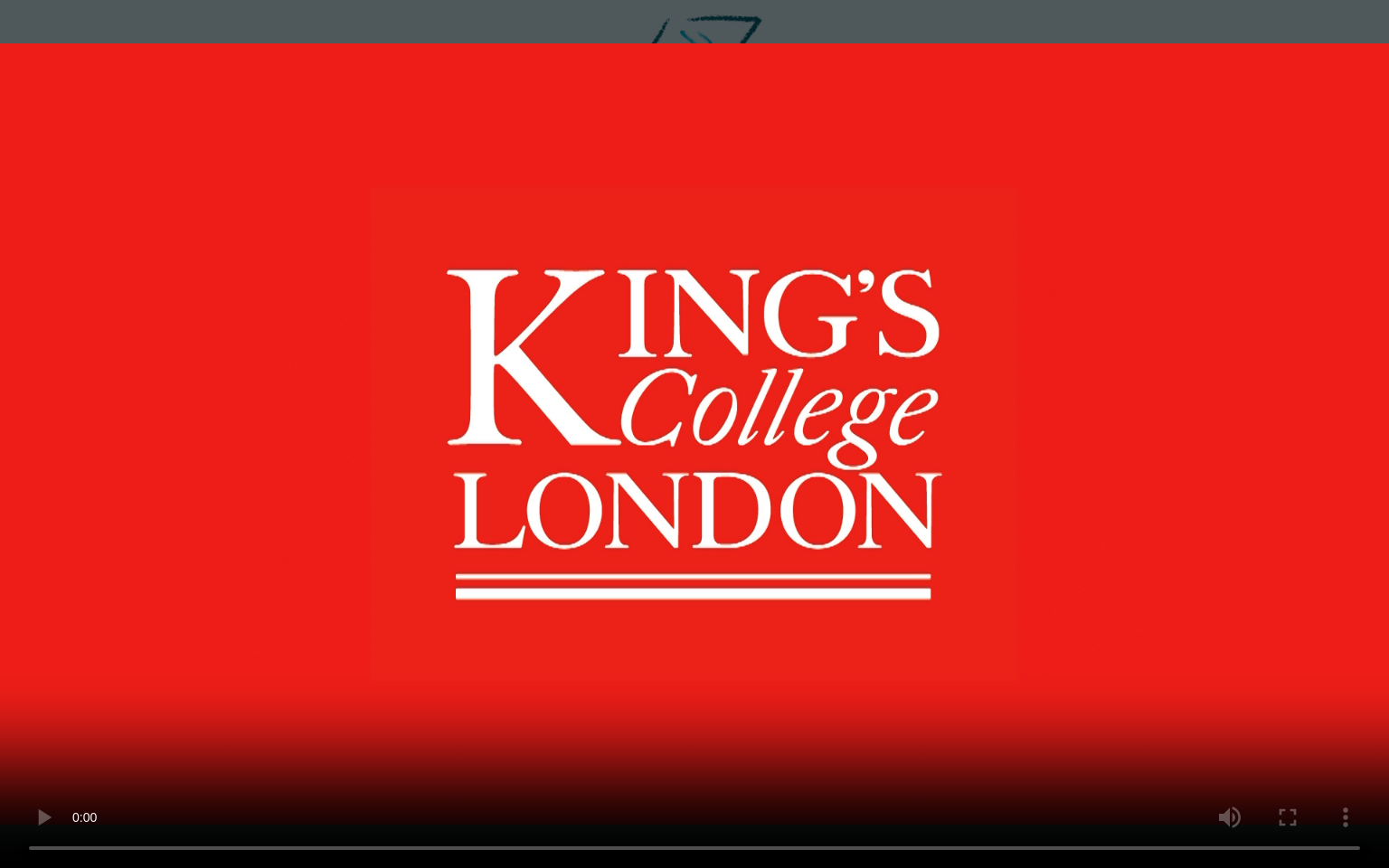 type 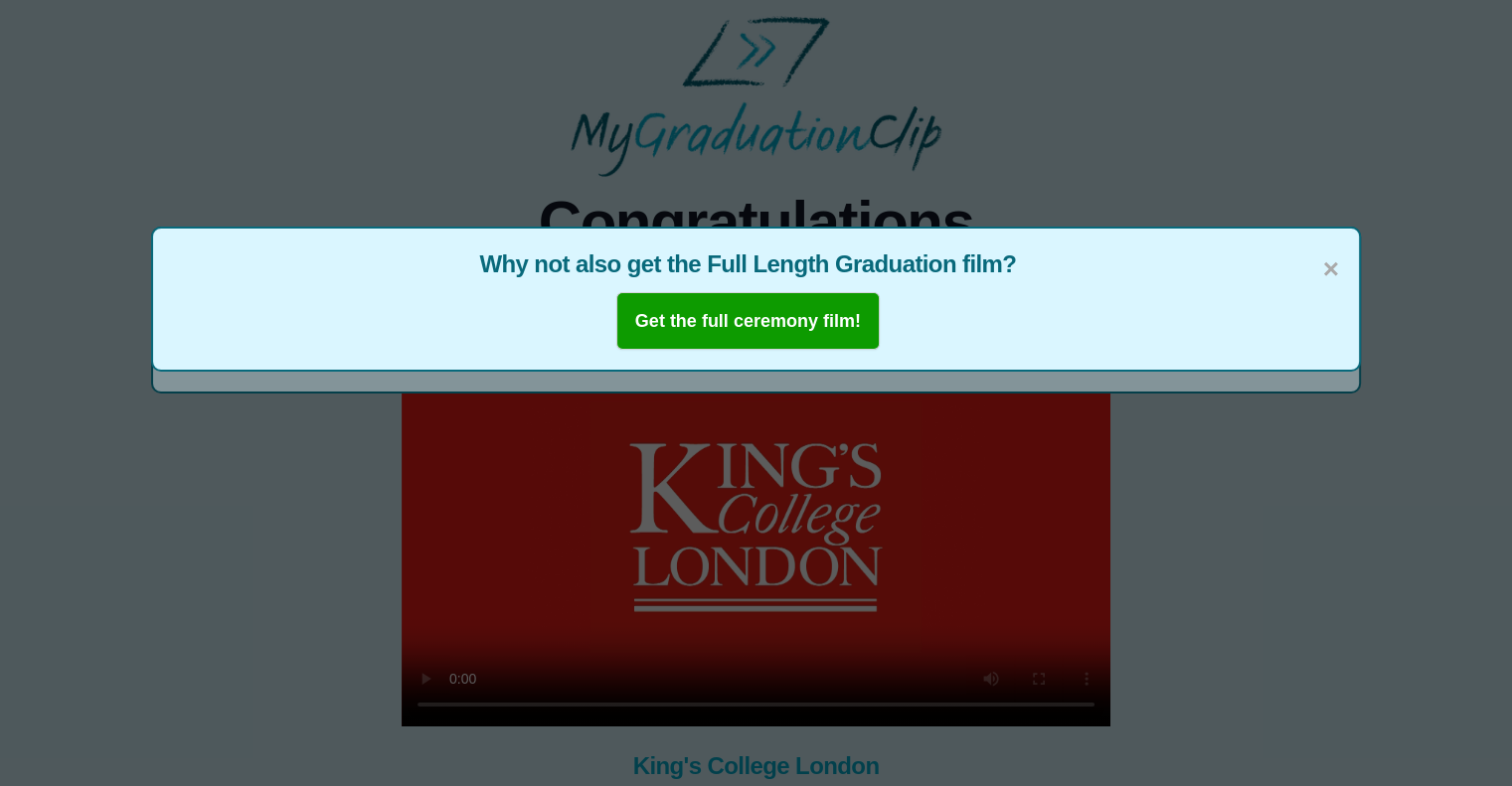 drag, startPoint x: 810, startPoint y: 316, endPoint x: 461, endPoint y: 281, distance: 350.7506 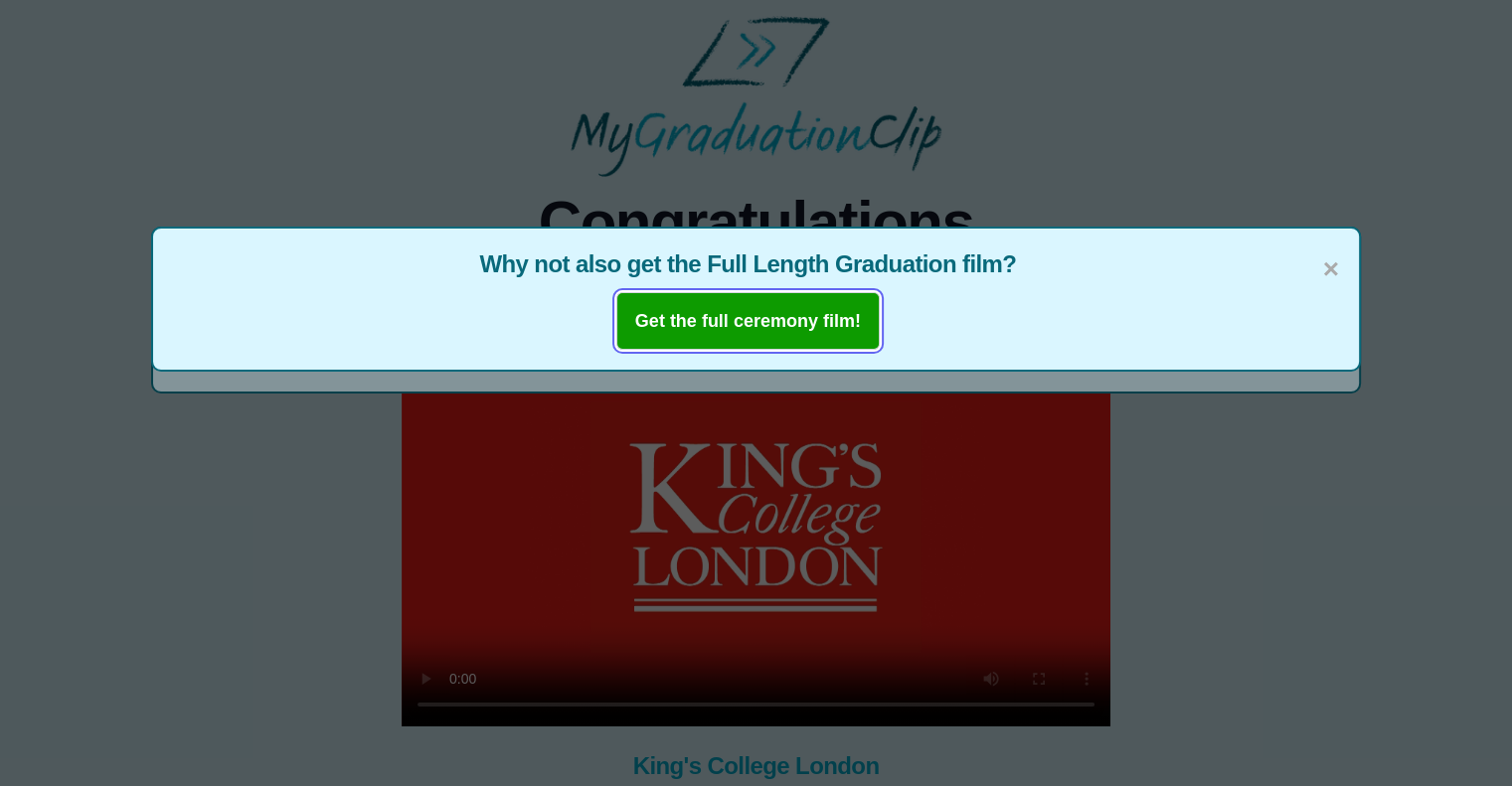 click on "Get the full ceremony film!" at bounding box center [748, 321] 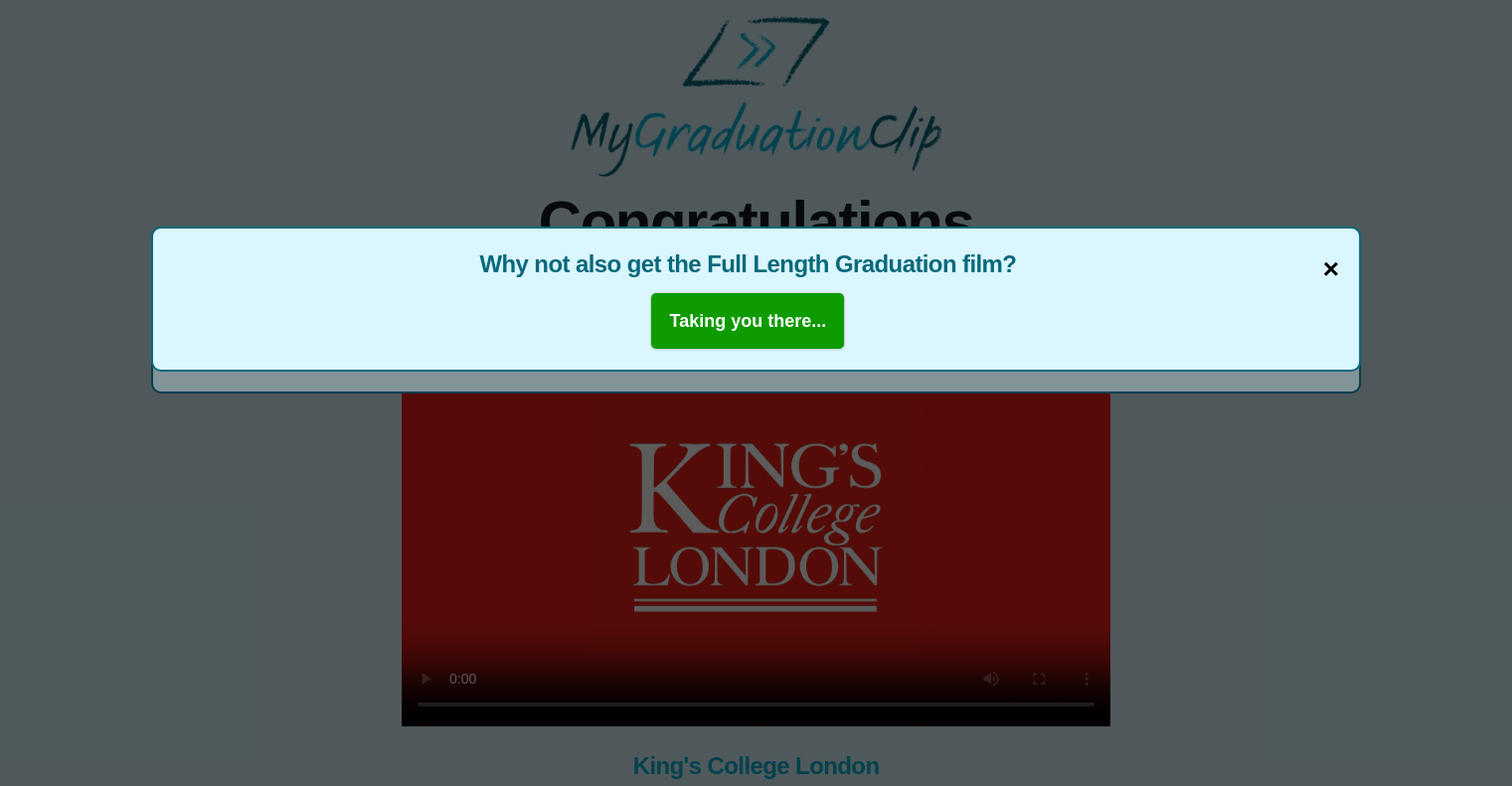 click on "×" at bounding box center [1331, 269] 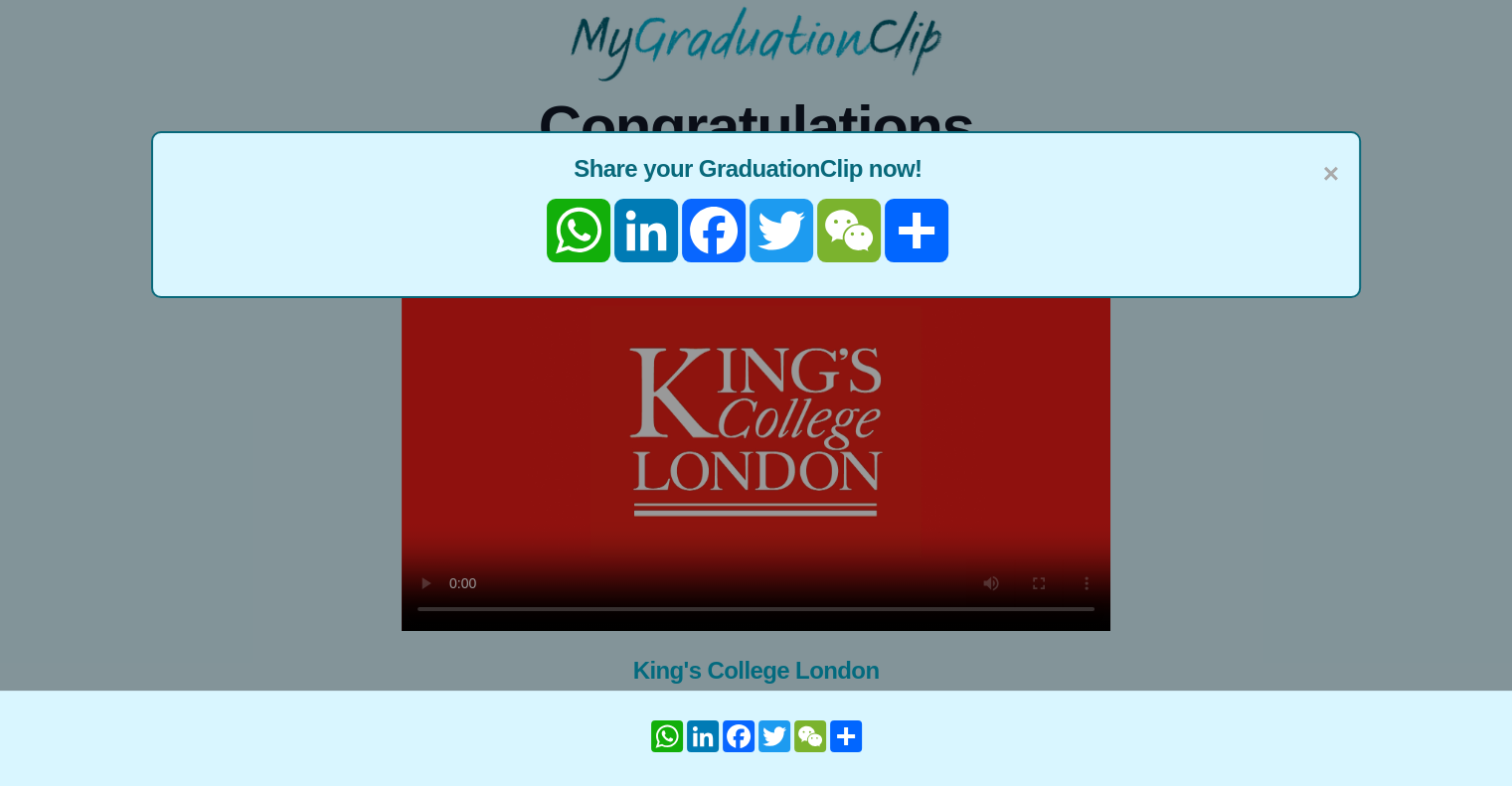 scroll, scrollTop: 159, scrollLeft: 0, axis: vertical 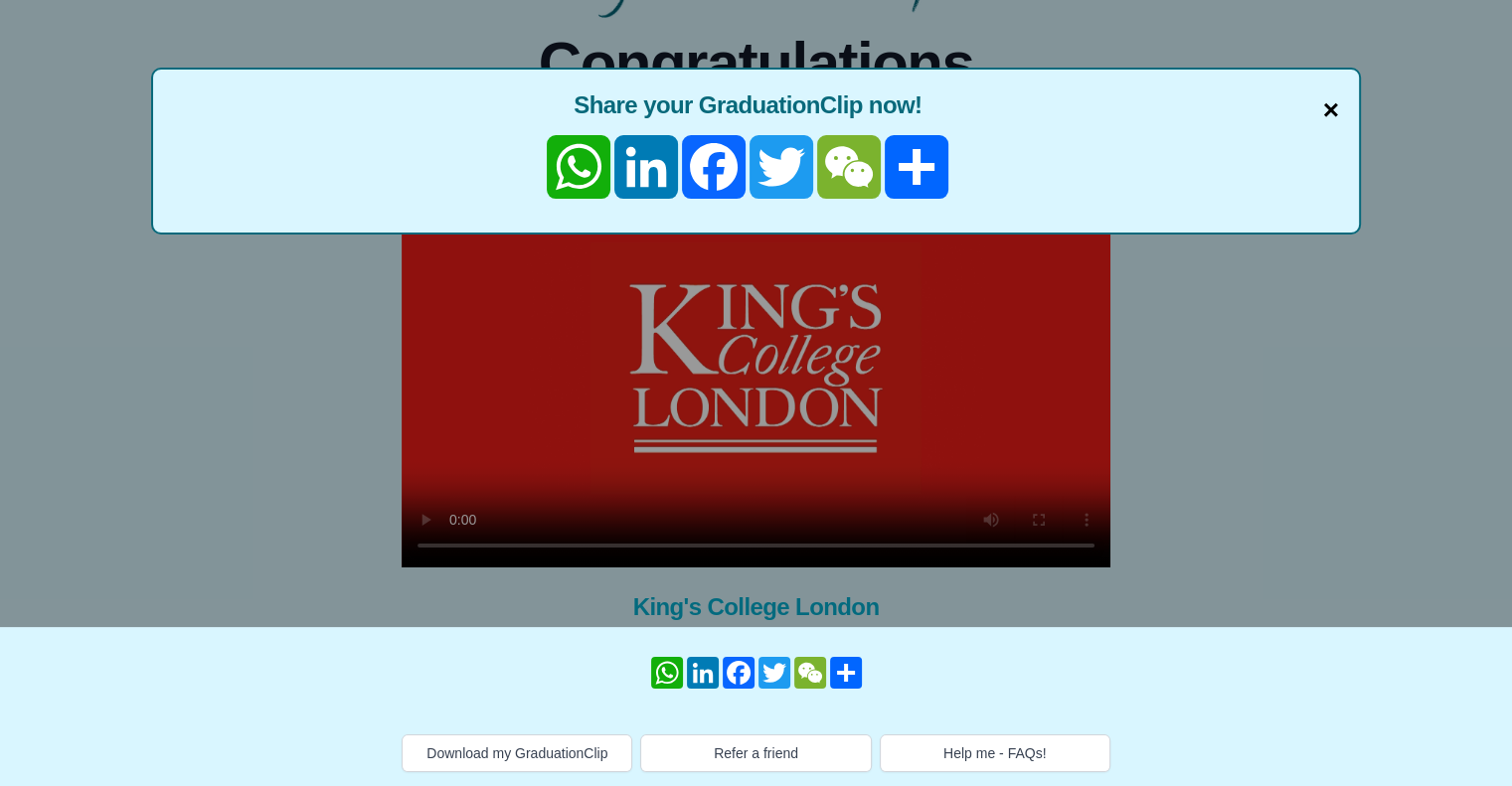 click on "×" at bounding box center (1331, 110) 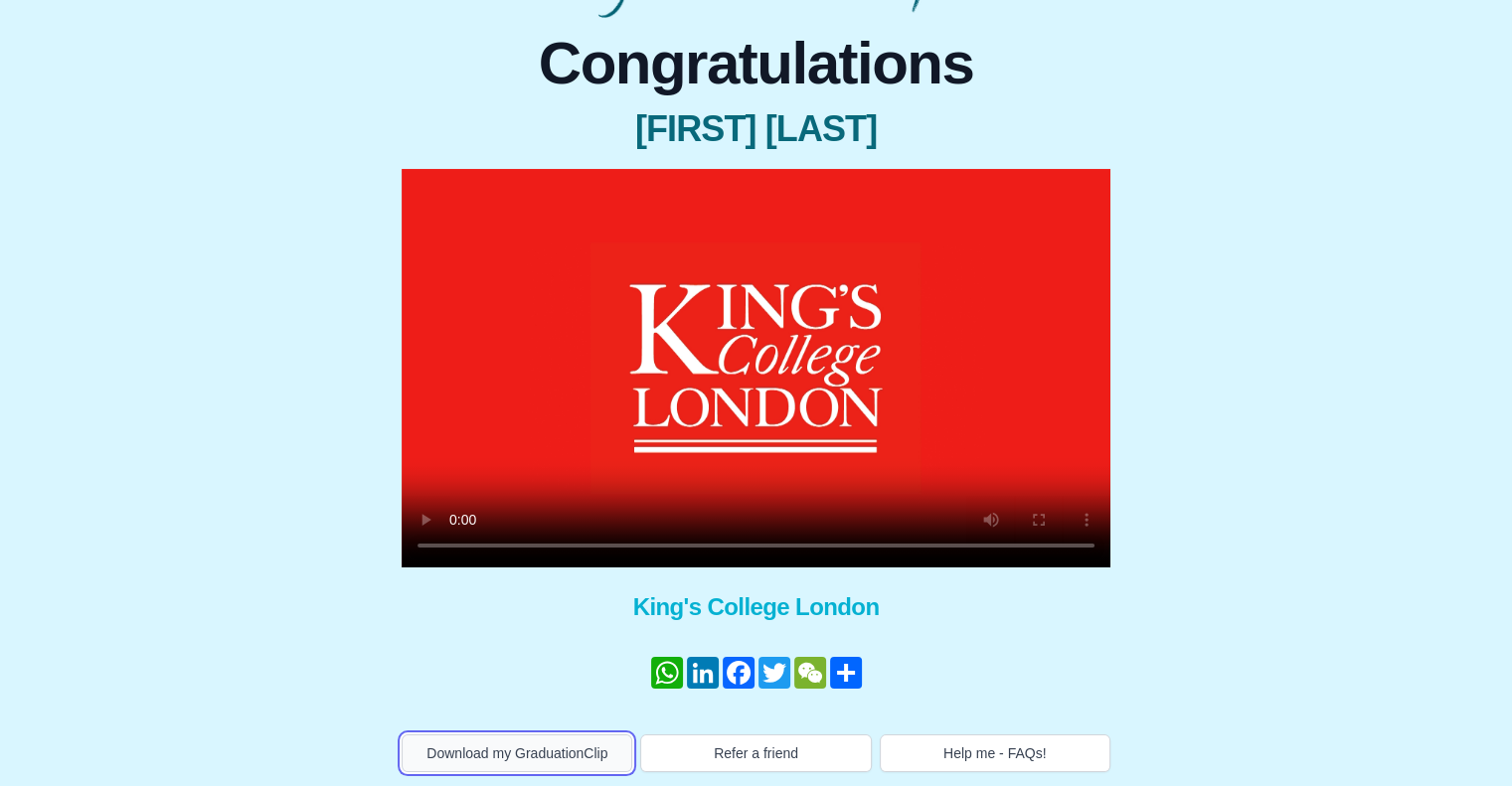 click on "Download my GraduationClip" at bounding box center (517, 753) 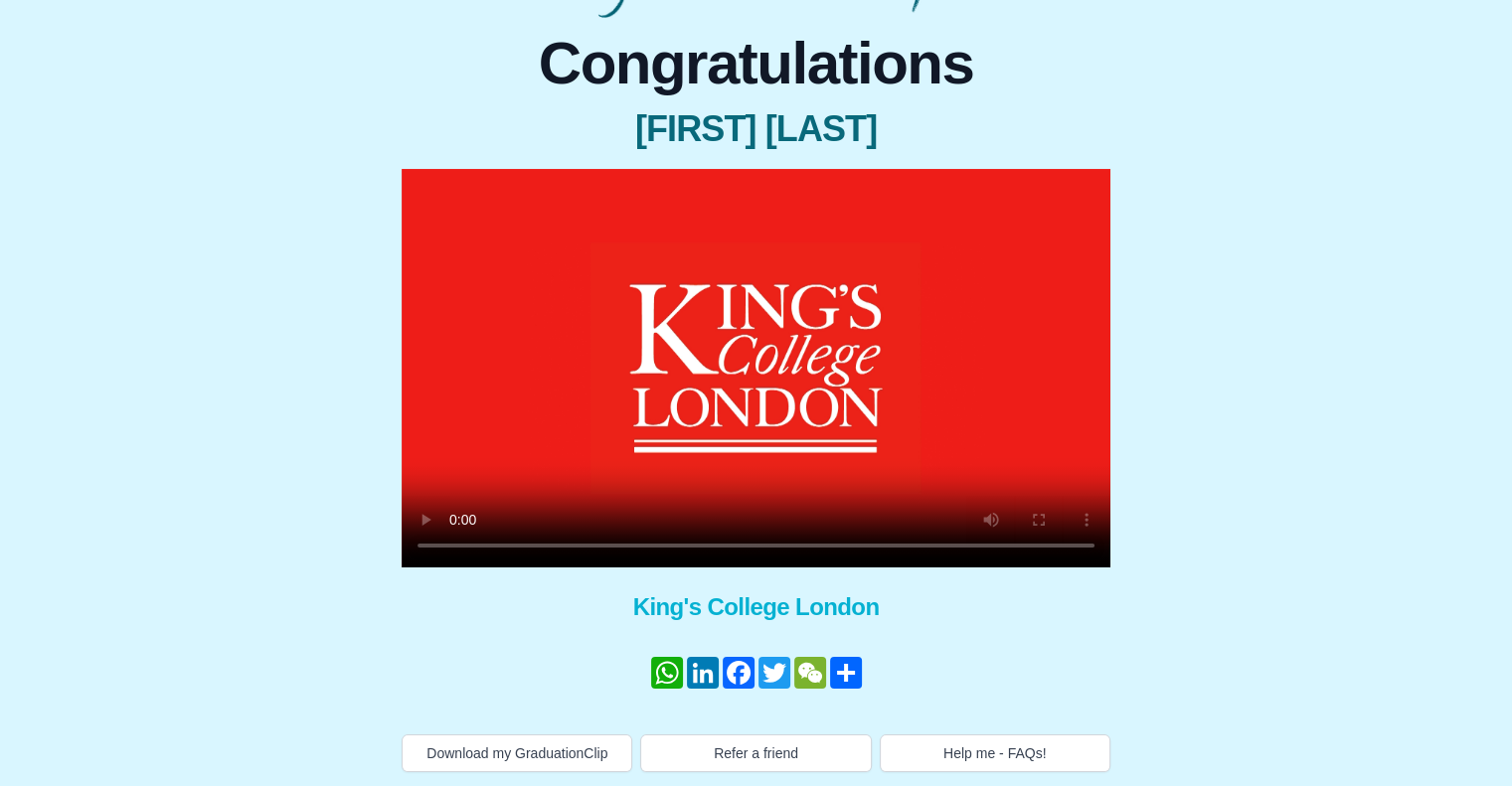 click on "Congratulations Aryav Lahiri × Share your GraduationClip now! WhatsApp LinkedIn Facebook Twitter WeChat Share × Why not also get the Full Length Graduation film? Taking you there... King's College London WhatsApp LinkedIn Facebook Twitter WeChat Share  Download my GraduationClip   Refer a friend   Help me - FAQs!  Copy link ✓ Thanks for sharing! Find any service AddToAny More…" at bounding box center (756, 314) 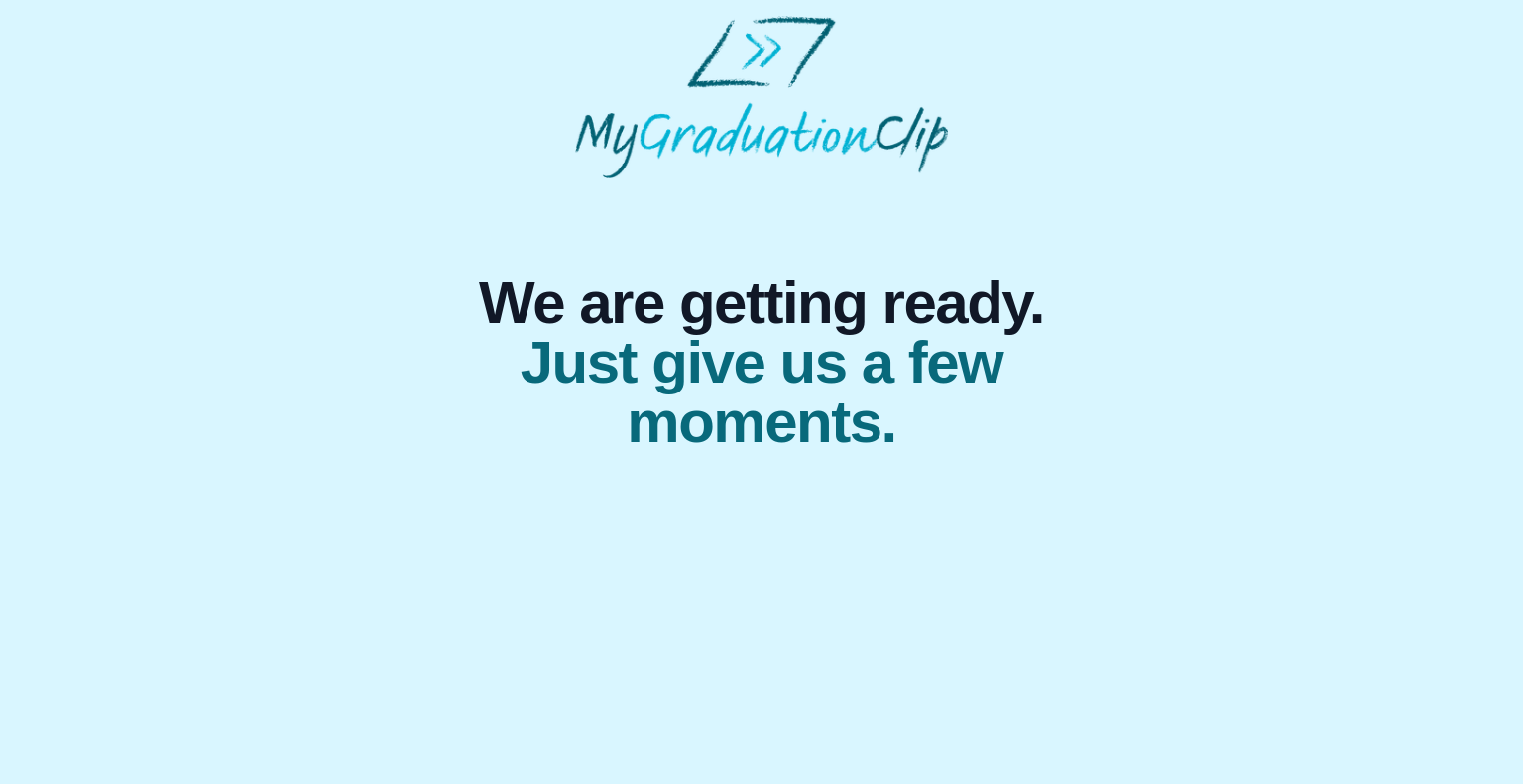 scroll, scrollTop: 0, scrollLeft: 0, axis: both 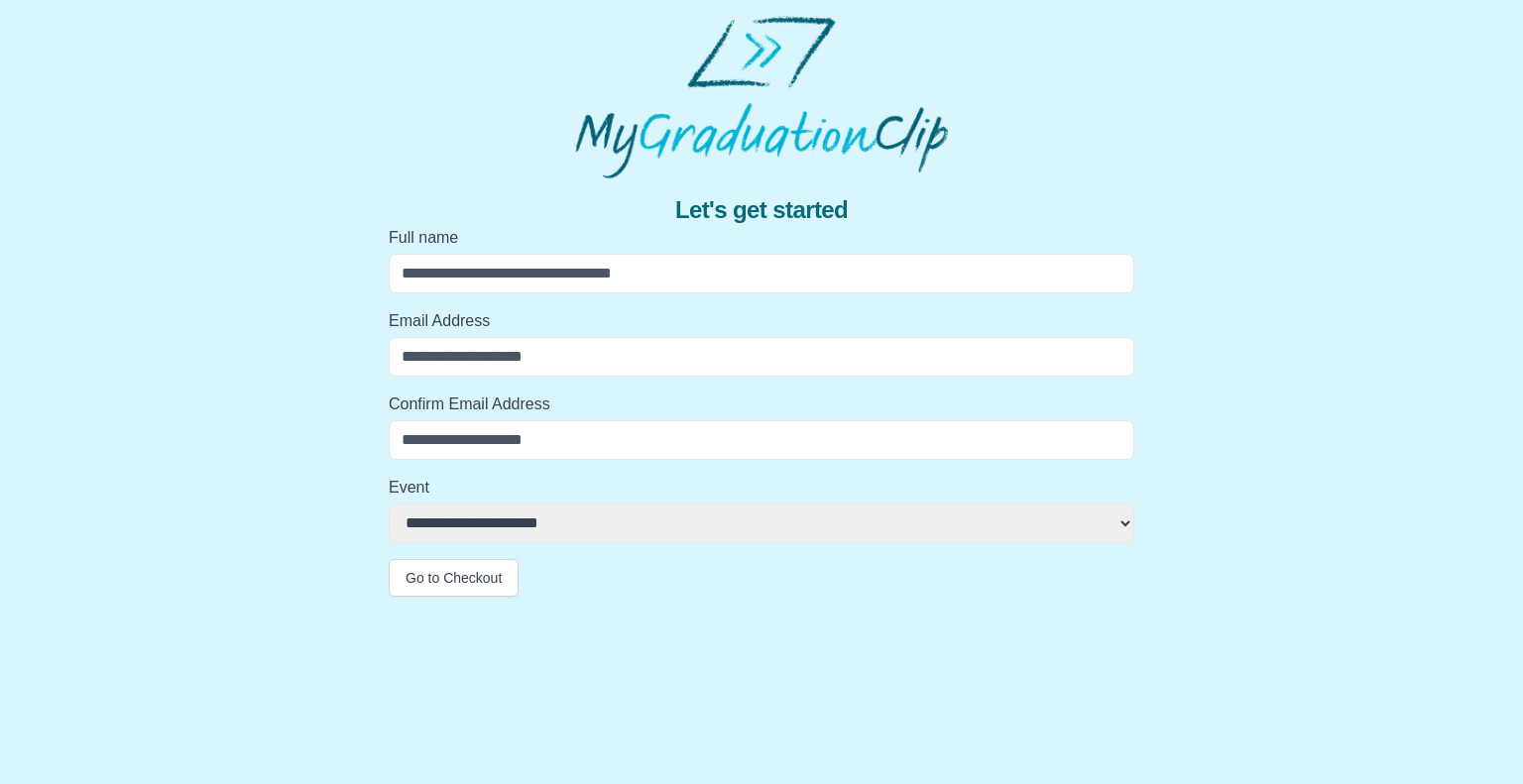 click on "**********" at bounding box center [762, 523] 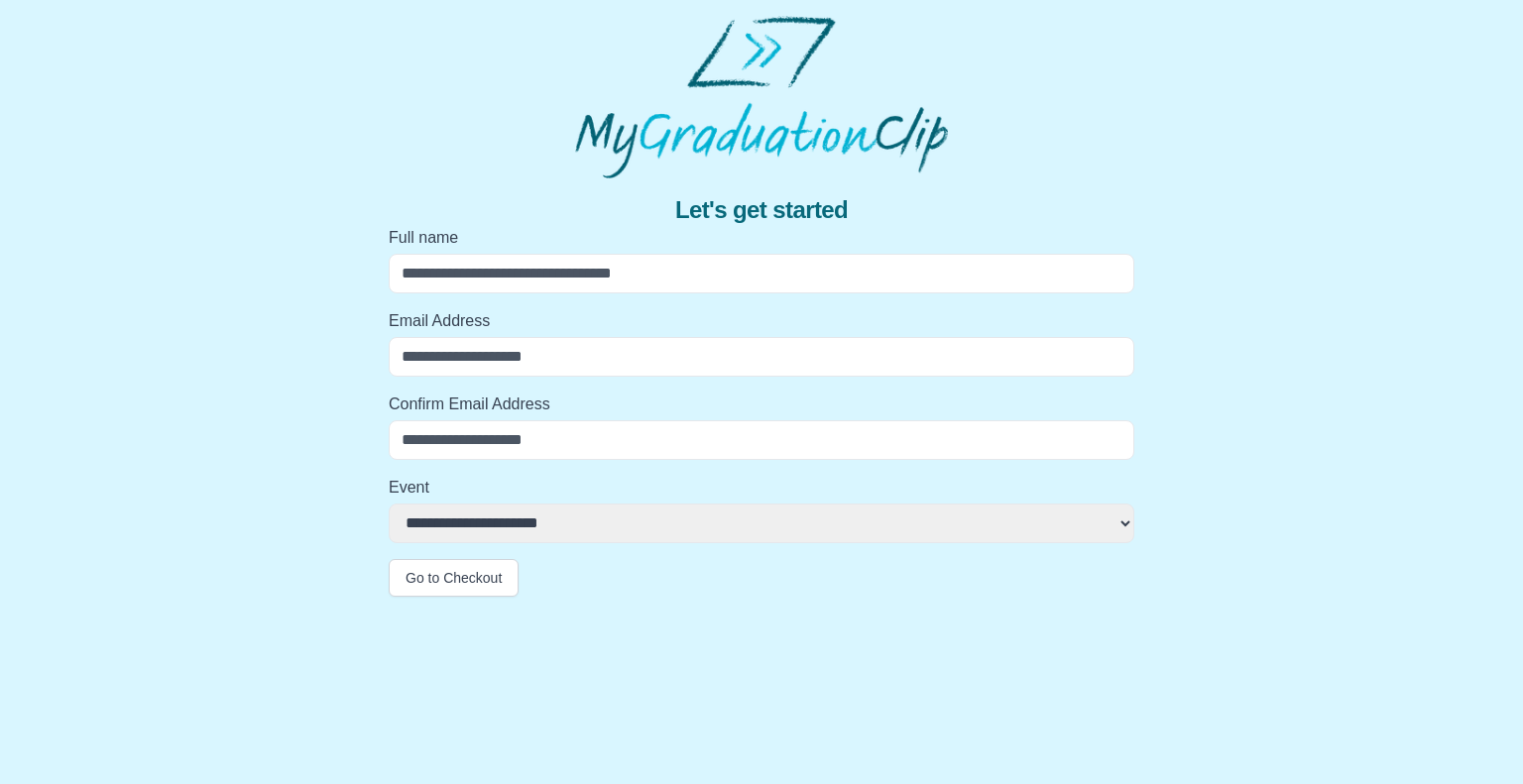 click on "Full name" at bounding box center (762, 274) 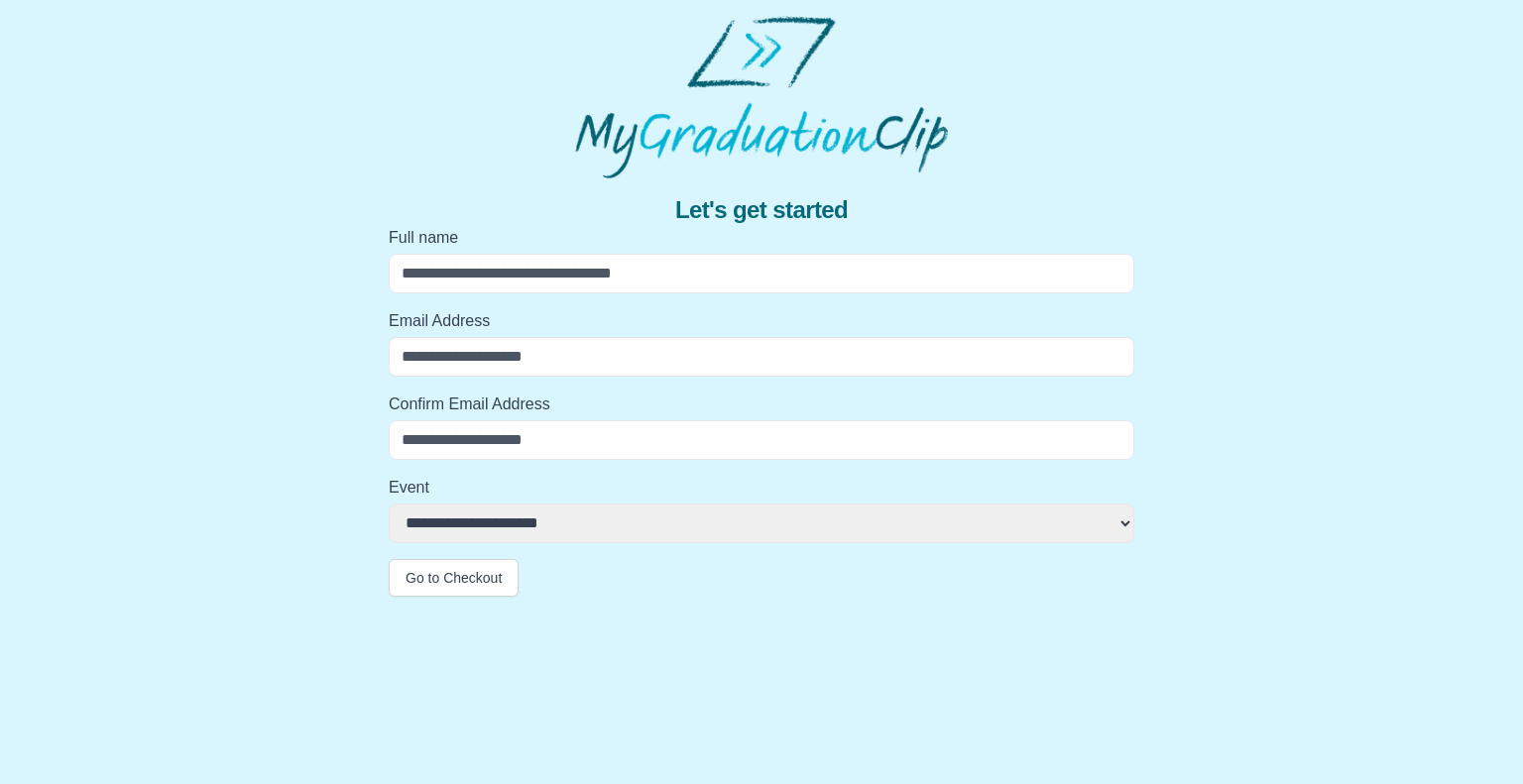 type on "**********" 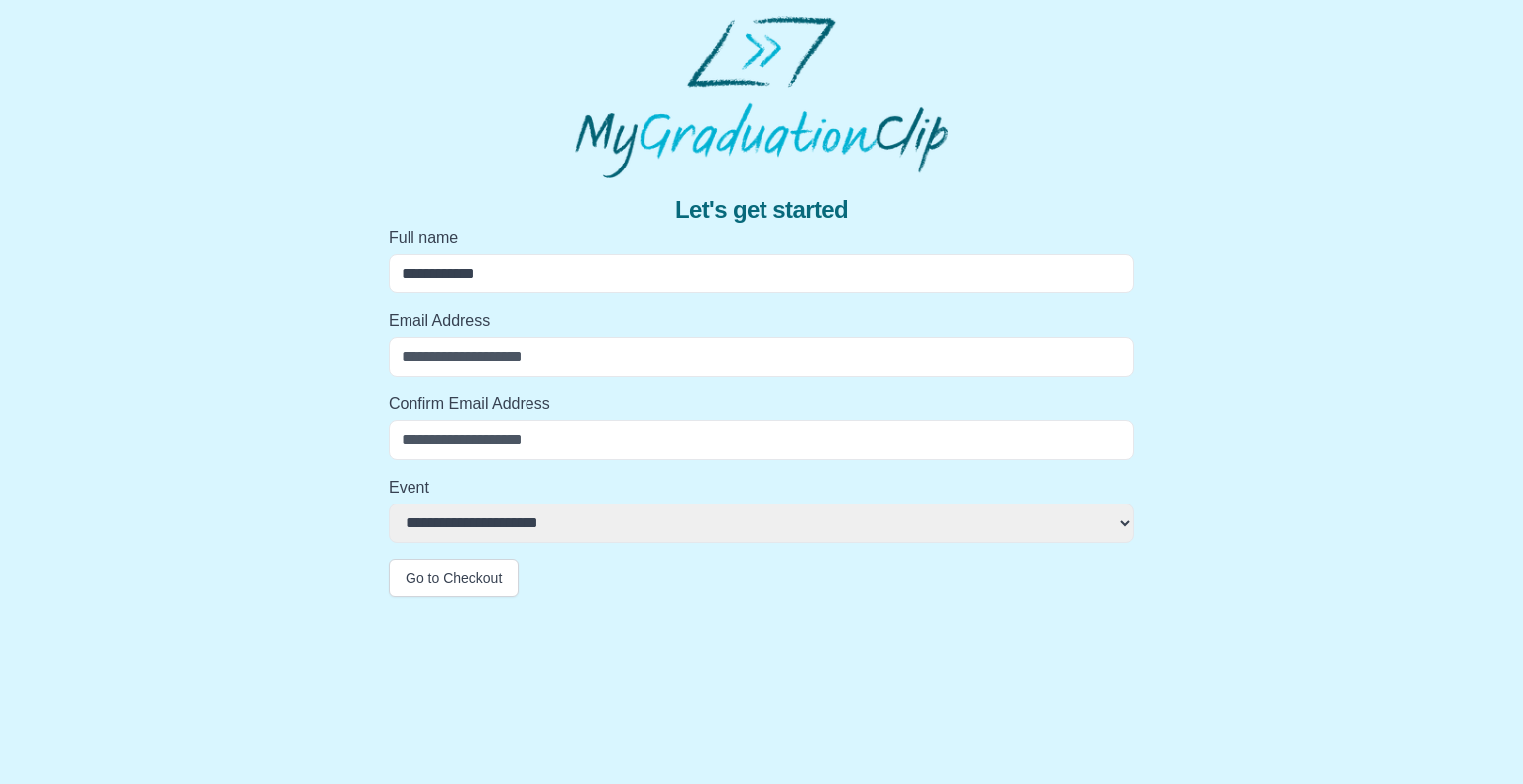 type on "**********" 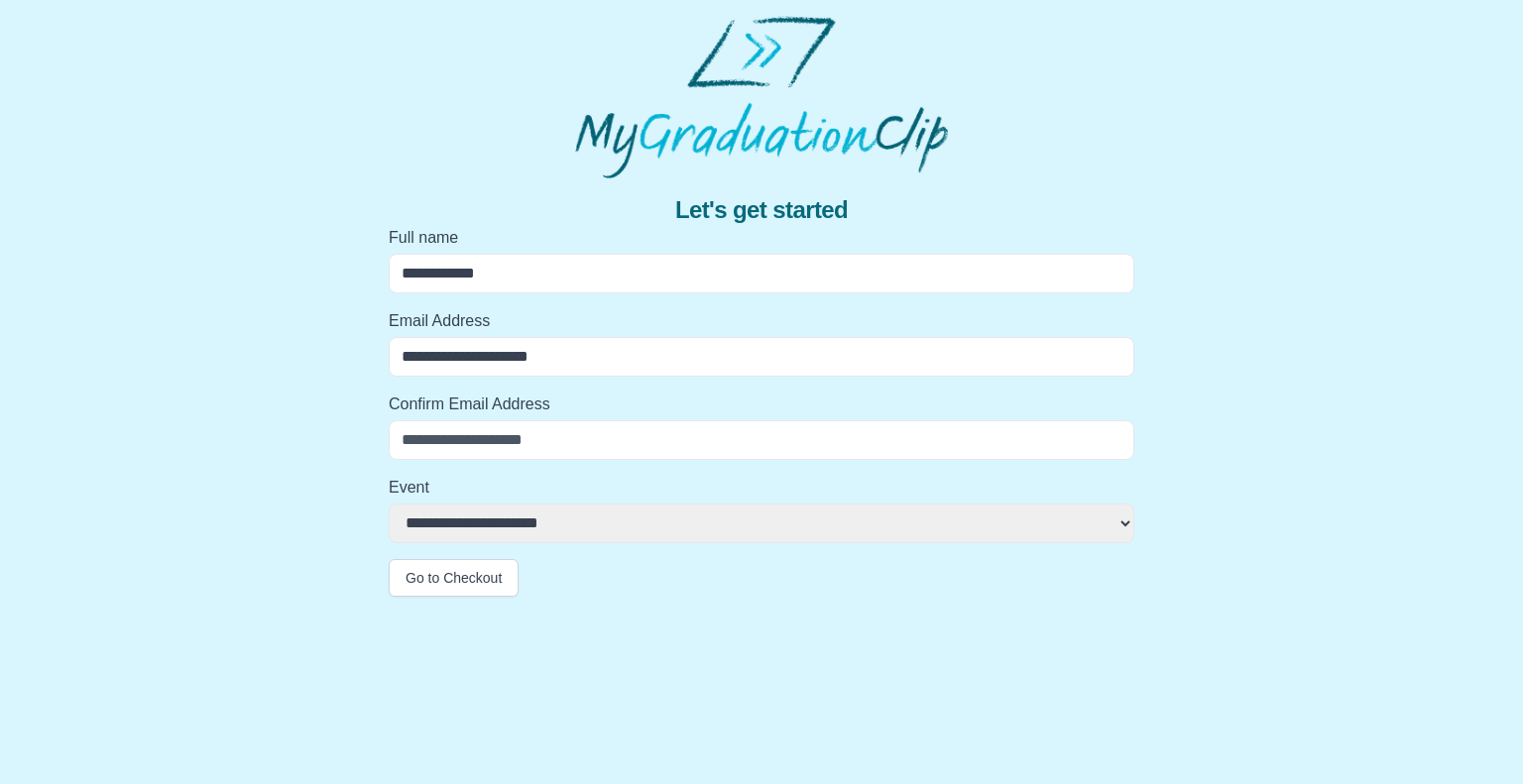 type on "**********" 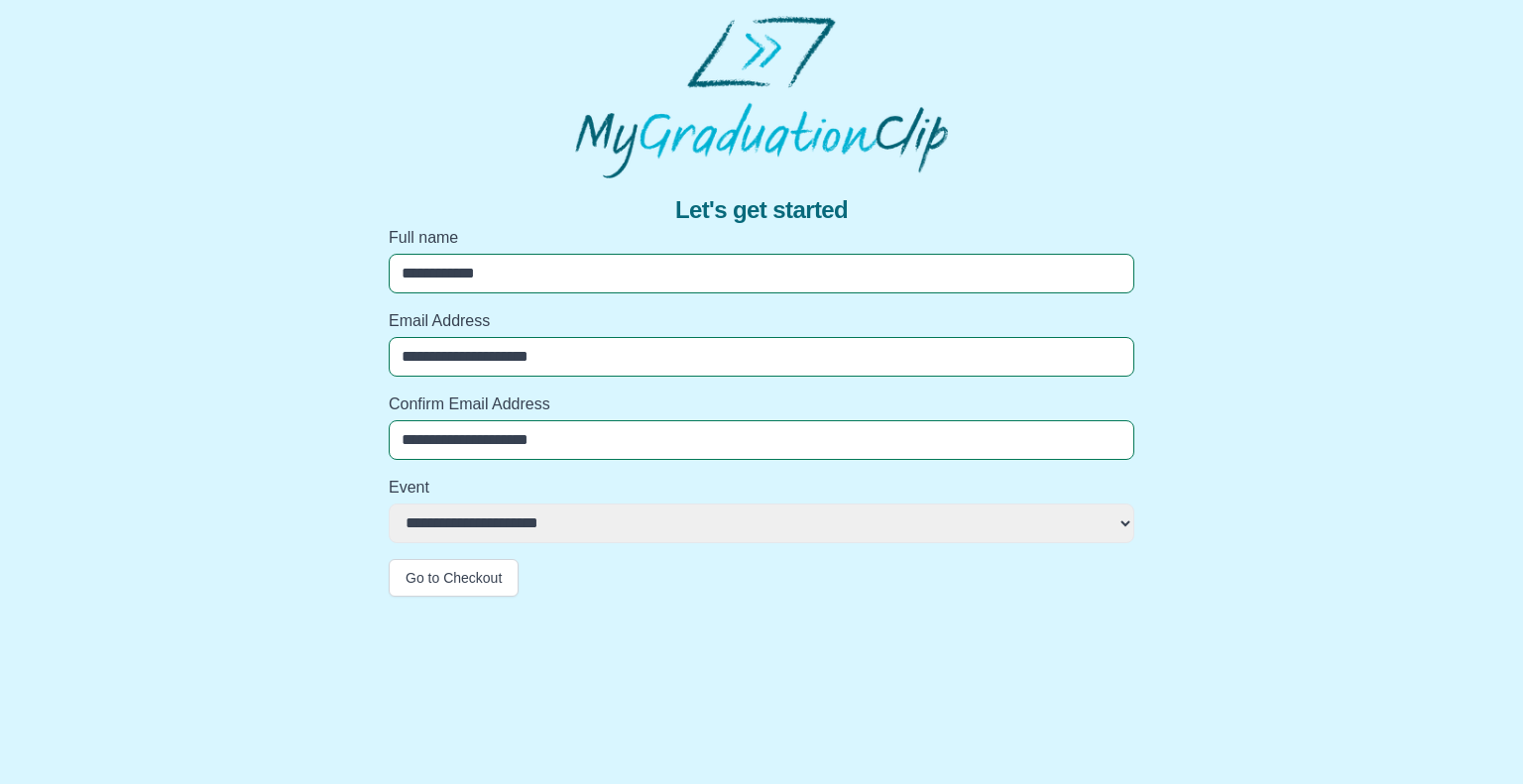 click on "**********" at bounding box center [762, 523] 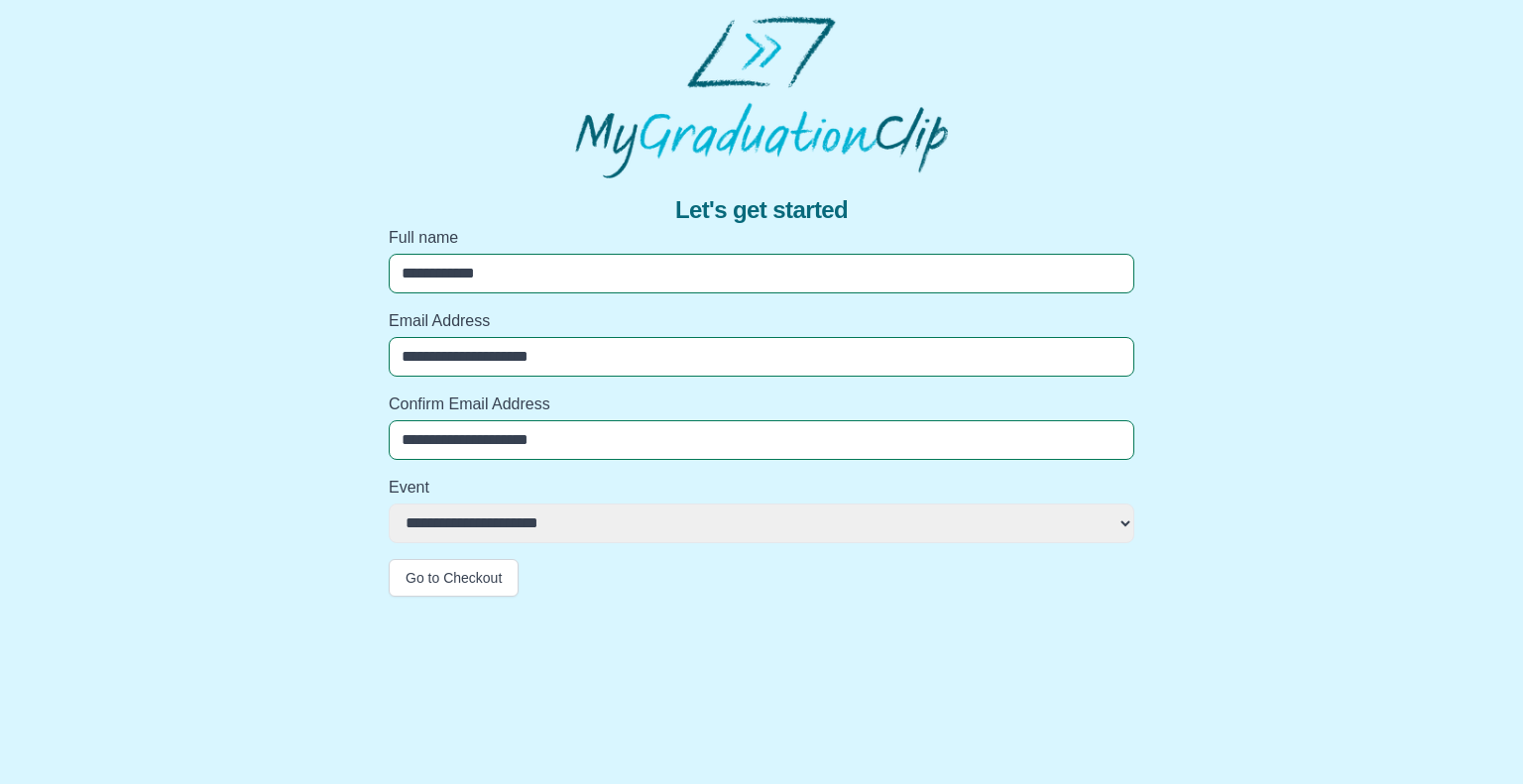 select on "**********" 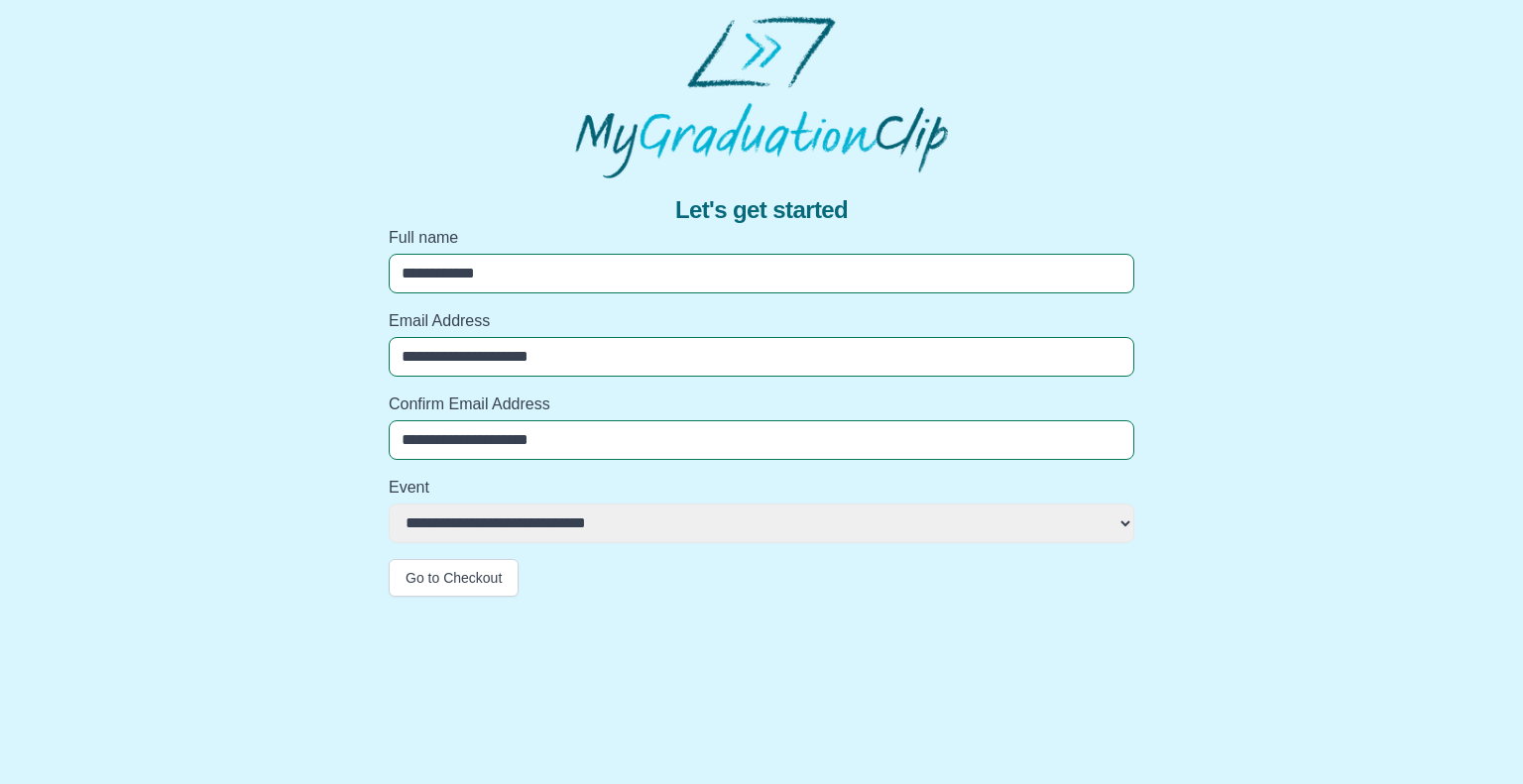 click on "**********" at bounding box center [762, 523] 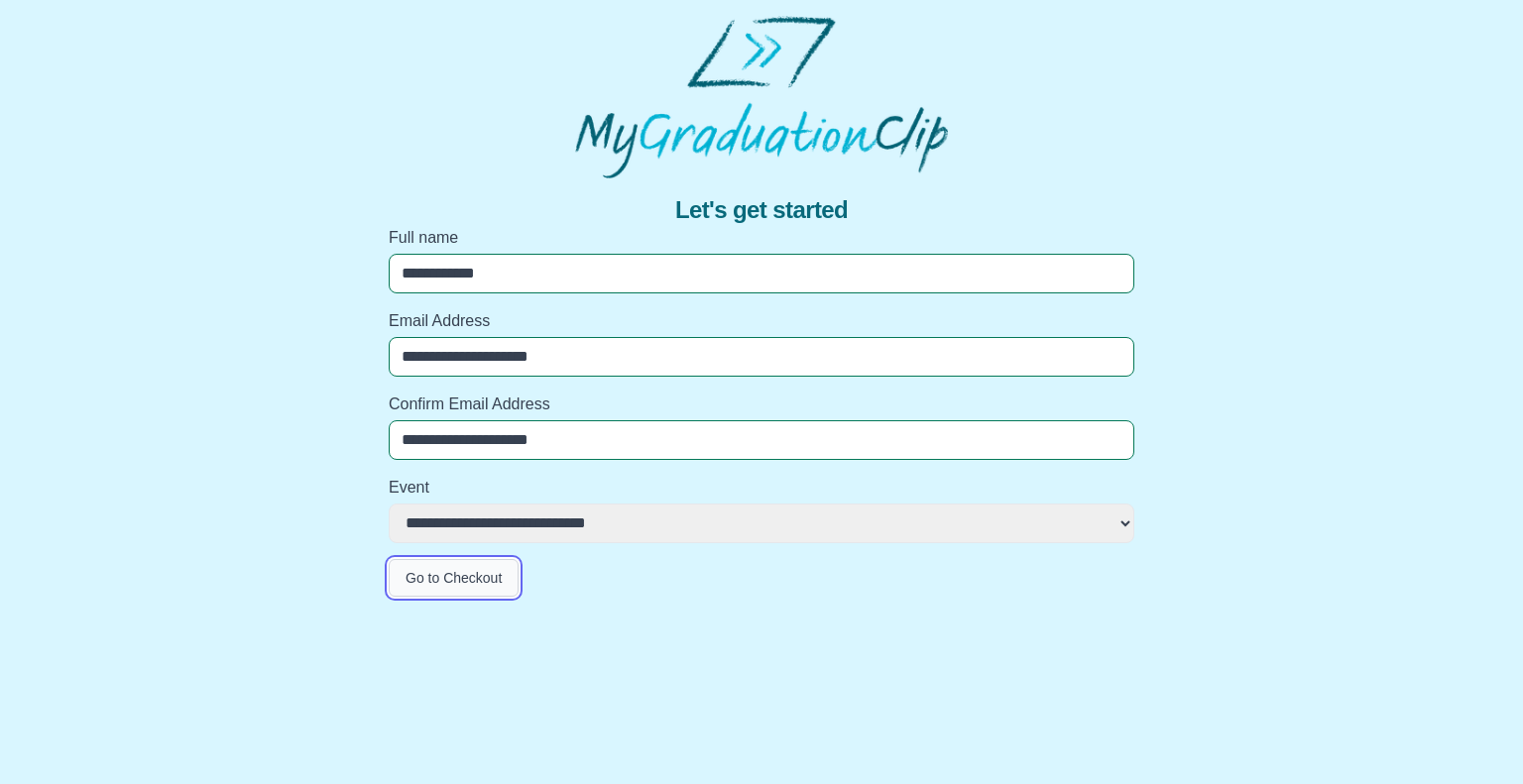 click on "Go to Checkout" at bounding box center (453, 578) 